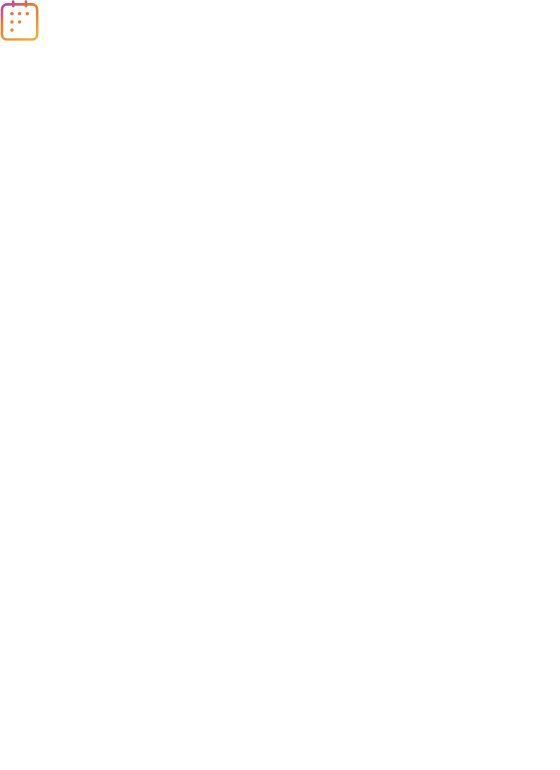 scroll, scrollTop: 0, scrollLeft: 0, axis: both 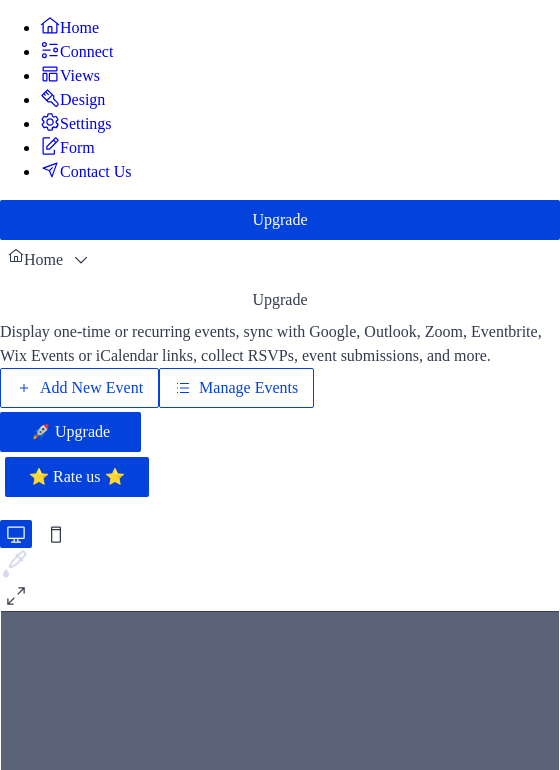 click on "Manage Events" at bounding box center (248, 388) 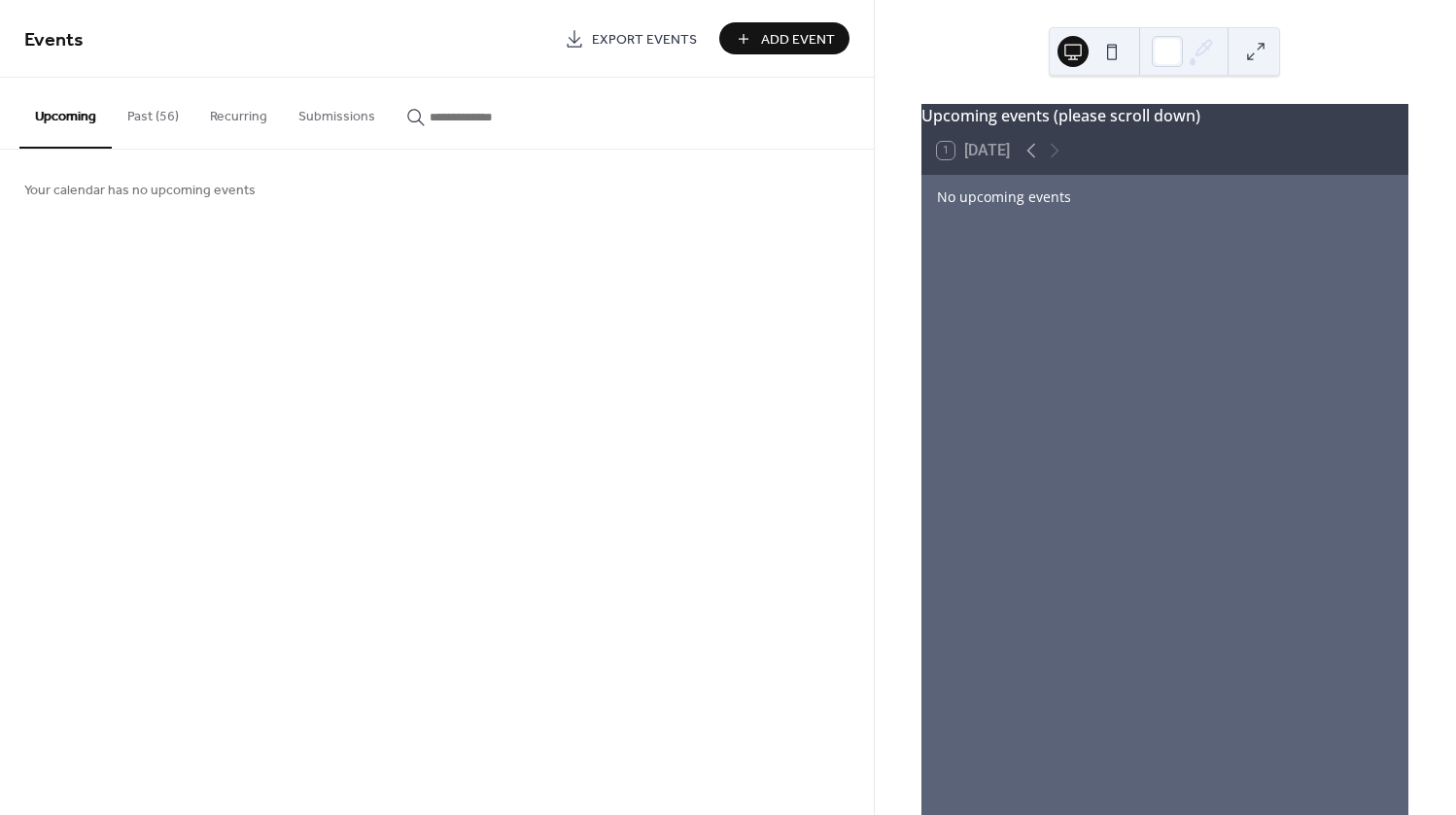 scroll, scrollTop: 0, scrollLeft: 0, axis: both 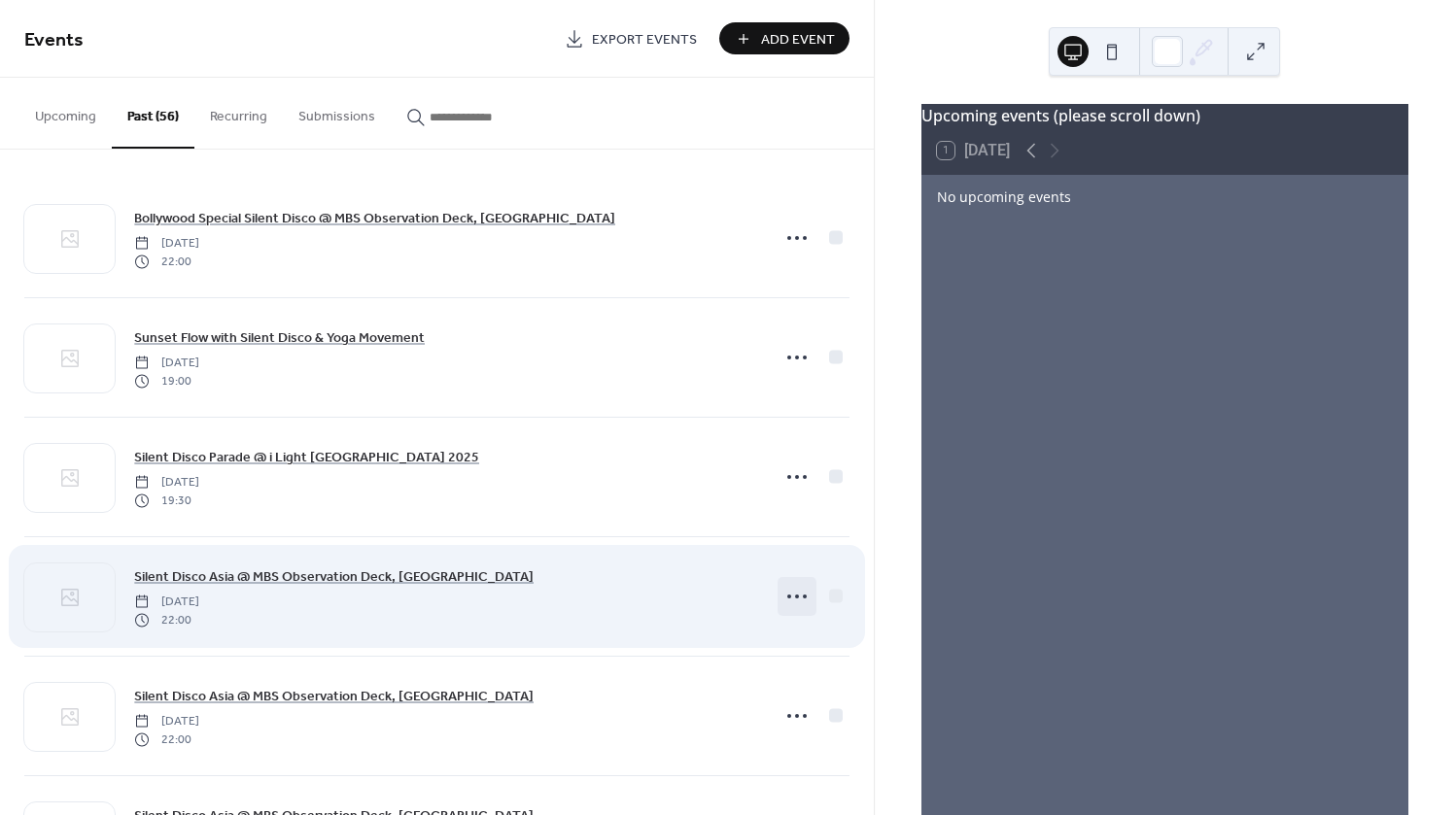 click 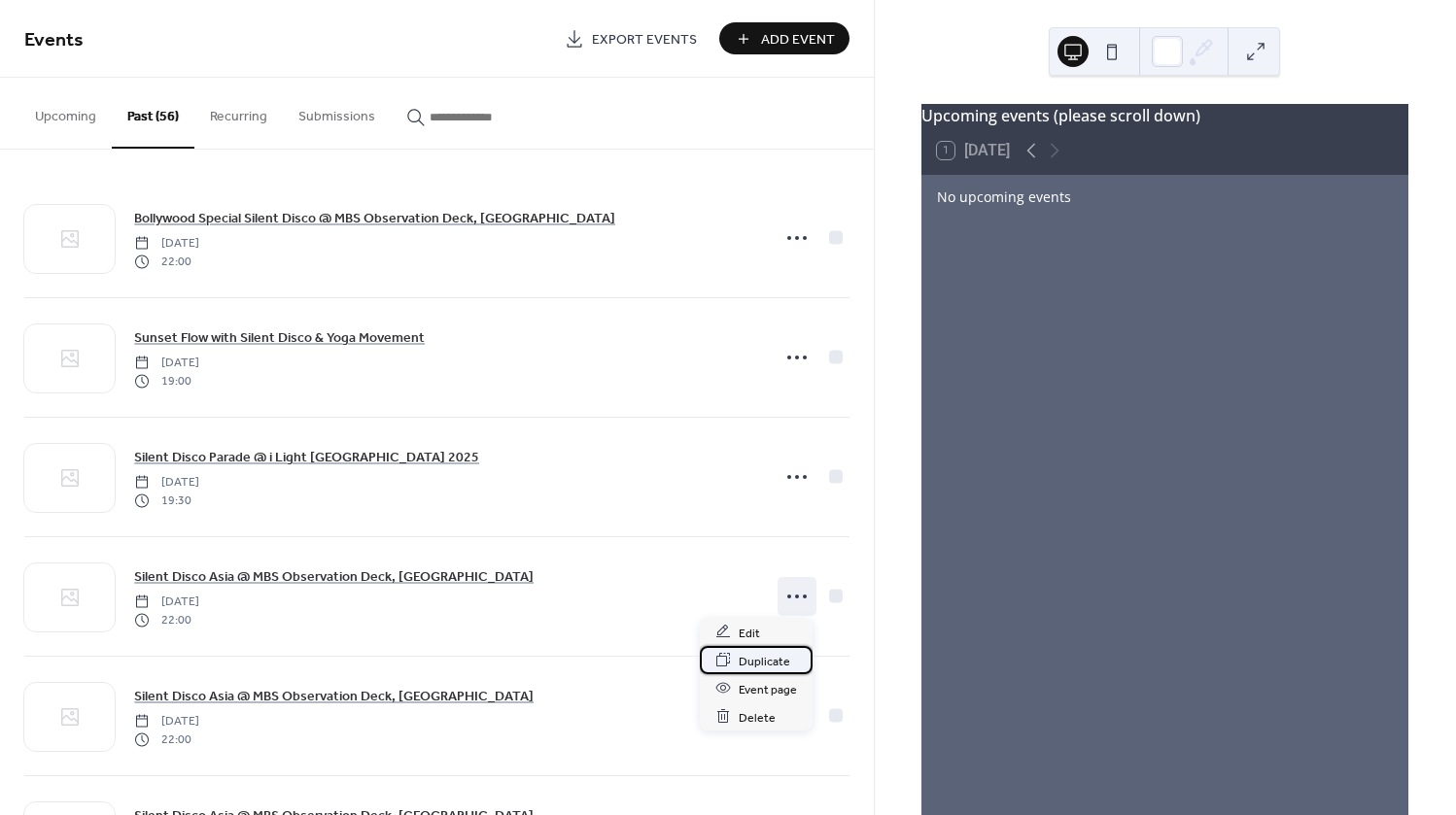 click on "Duplicate" at bounding box center [764, 661] 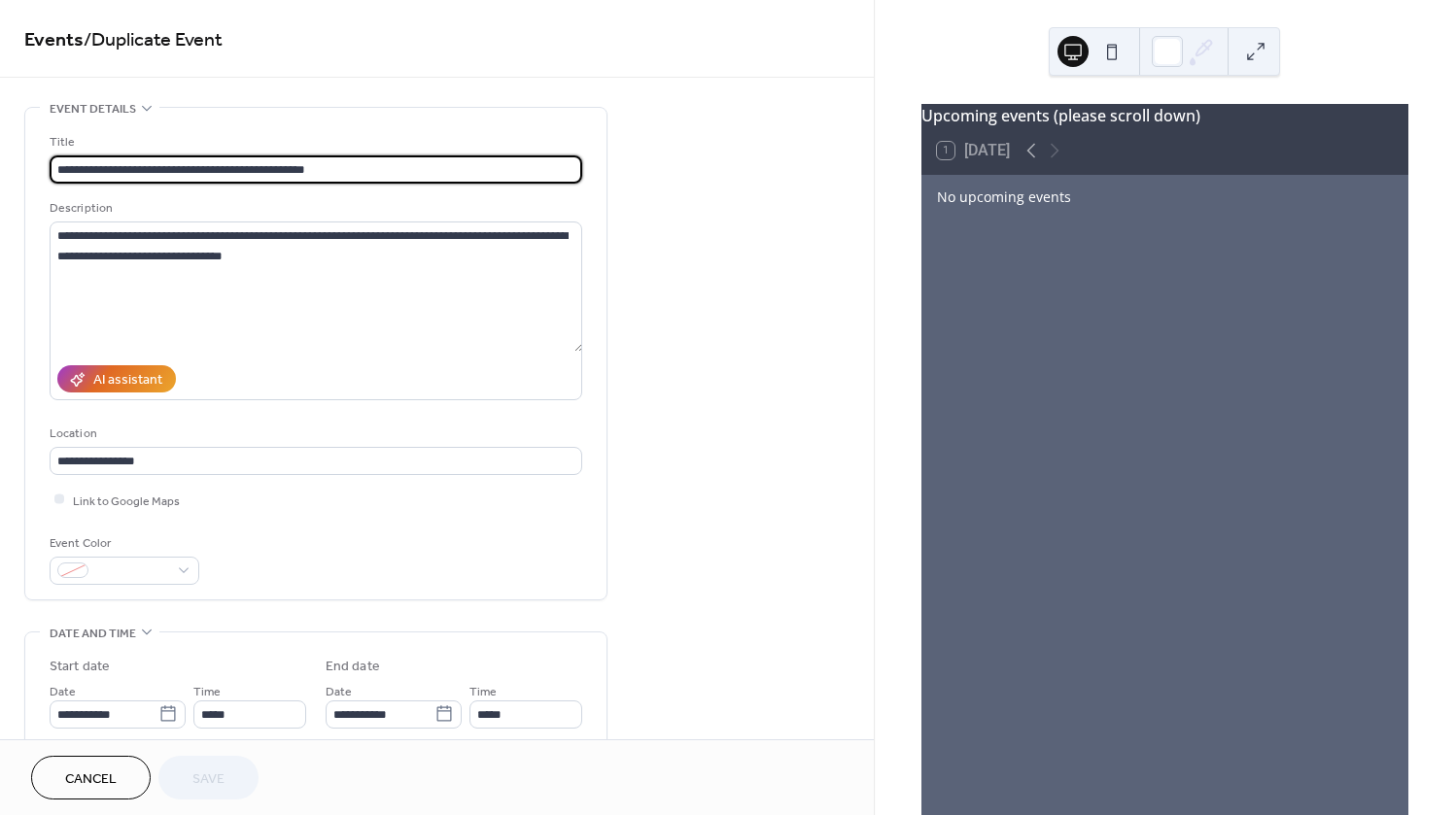 drag, startPoint x: 358, startPoint y: 164, endPoint x: -9, endPoint y: 165, distance: 367.0014 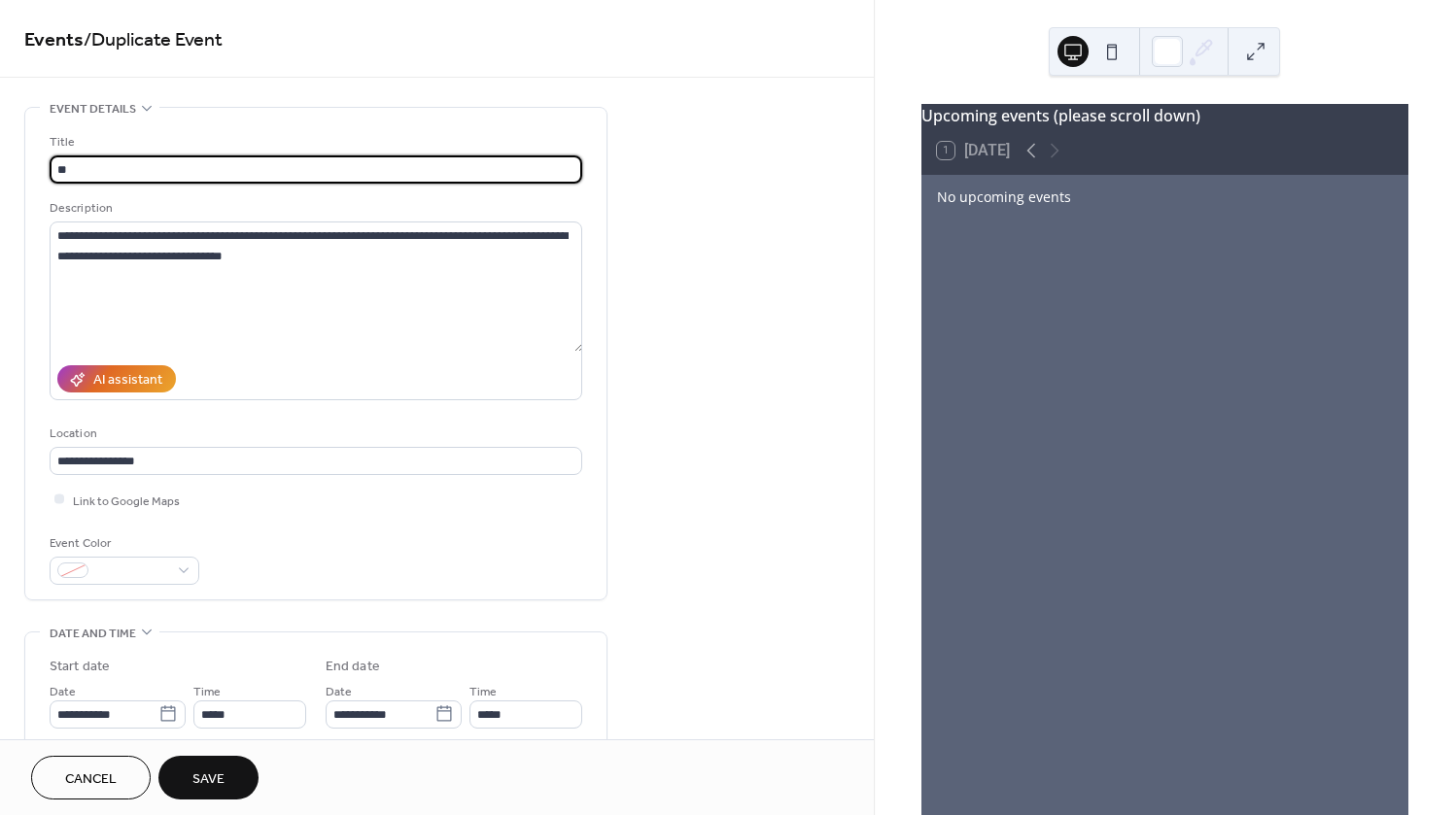 type on "*" 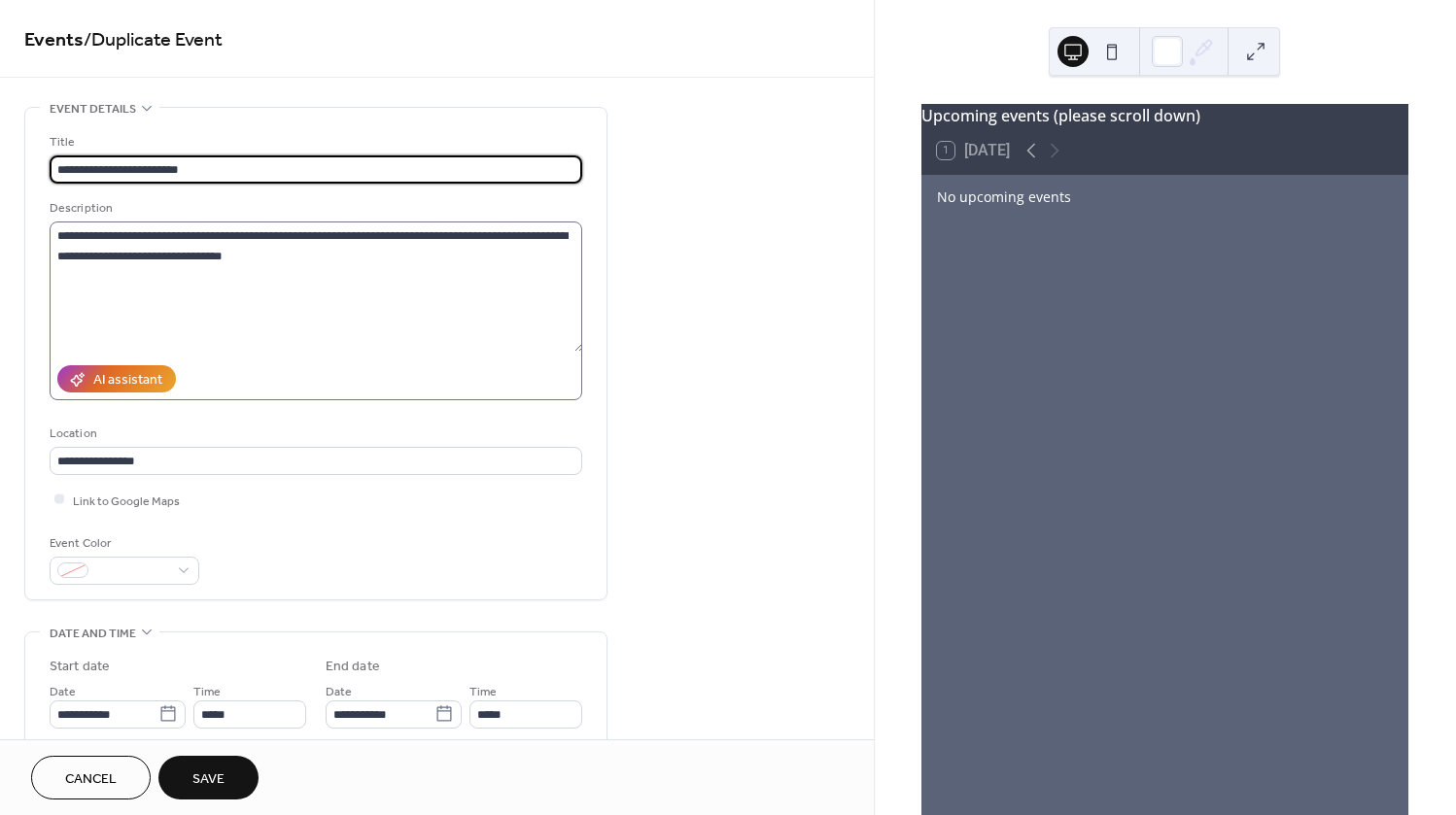 type on "**********" 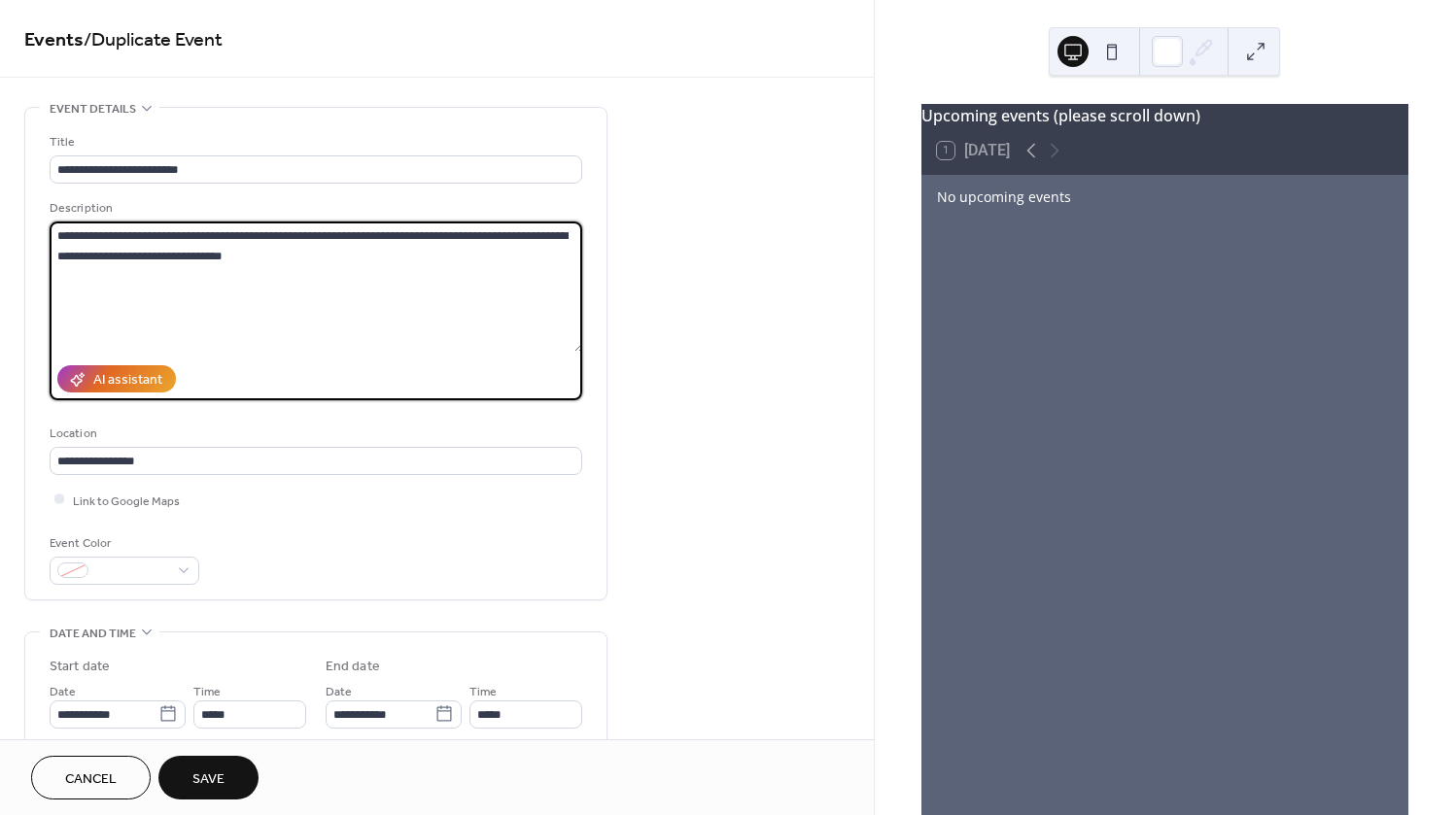 drag, startPoint x: 297, startPoint y: 256, endPoint x: -4, endPoint y: 234, distance: 301.80292 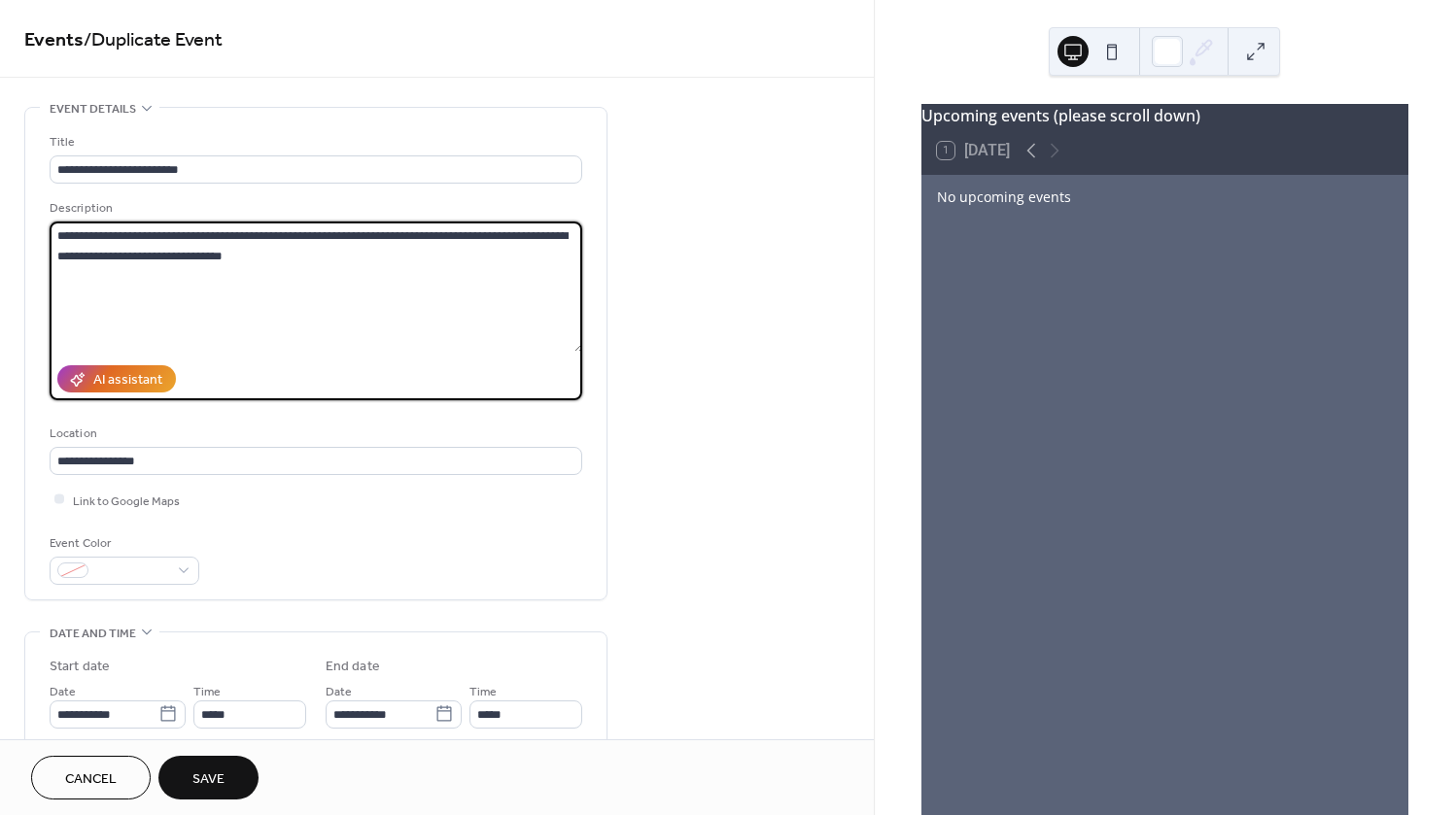 click on "**********" at bounding box center [728, 407] 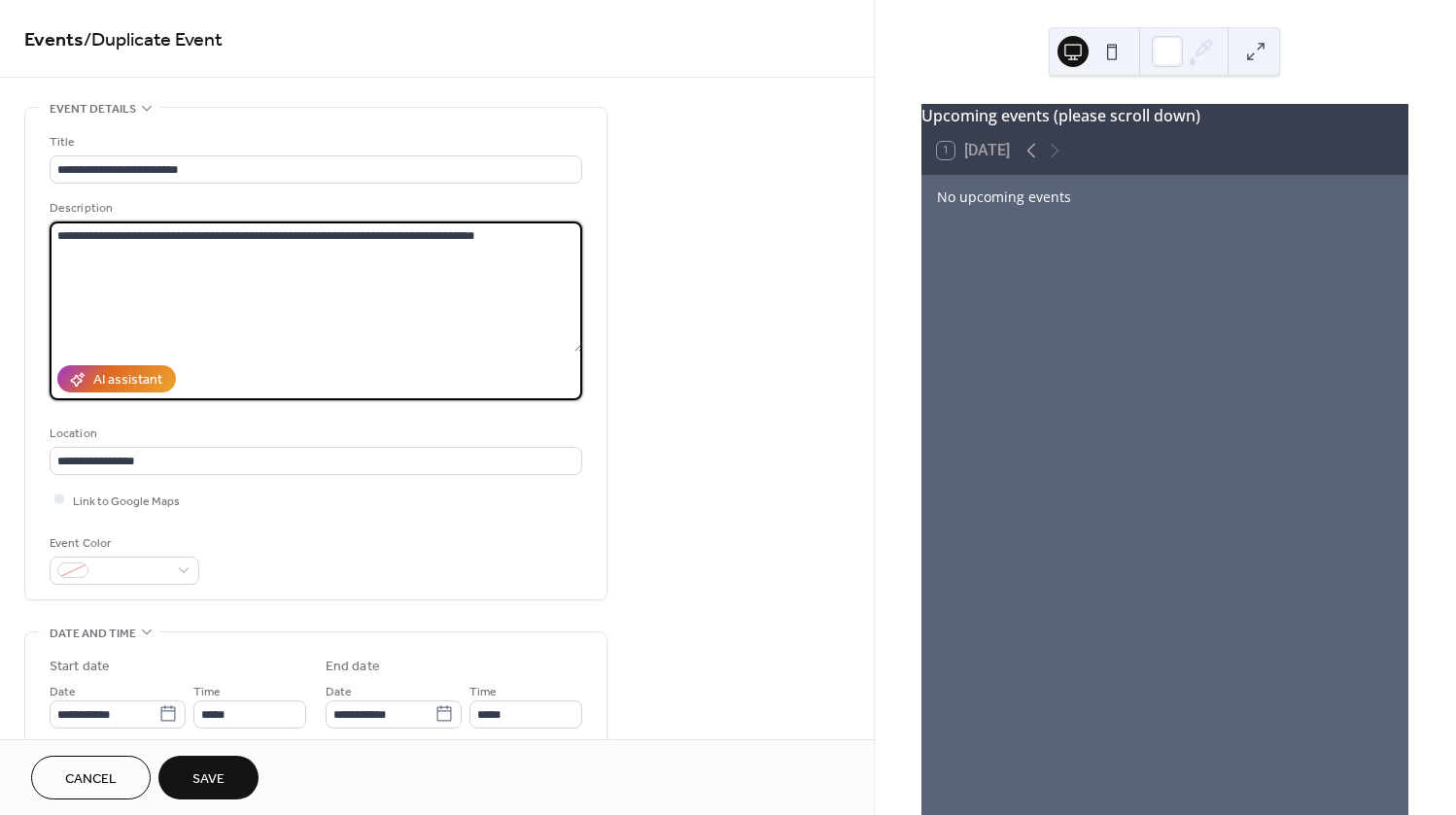 click on "**********" at bounding box center (316, 287) 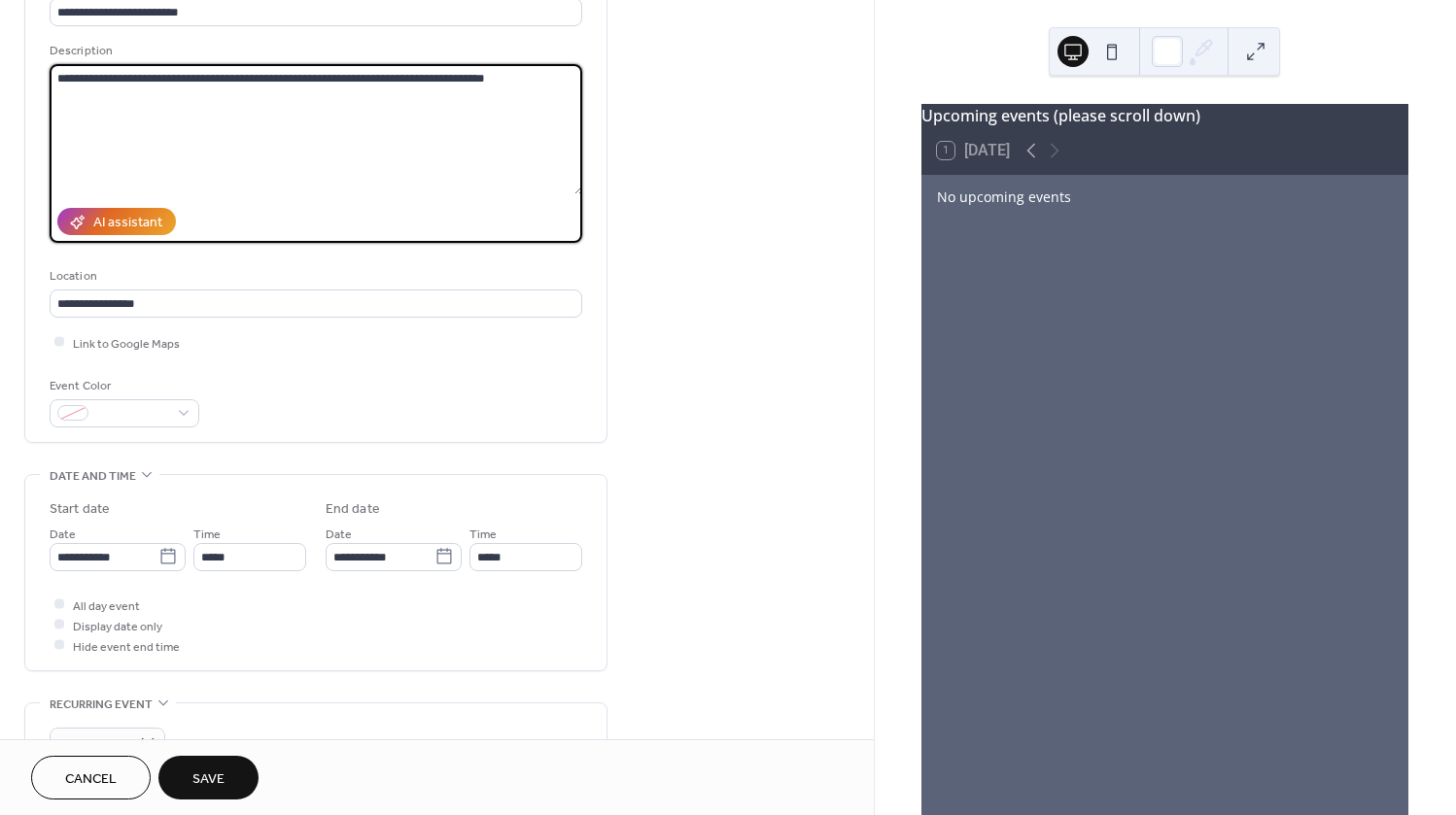 scroll, scrollTop: 179, scrollLeft: 0, axis: vertical 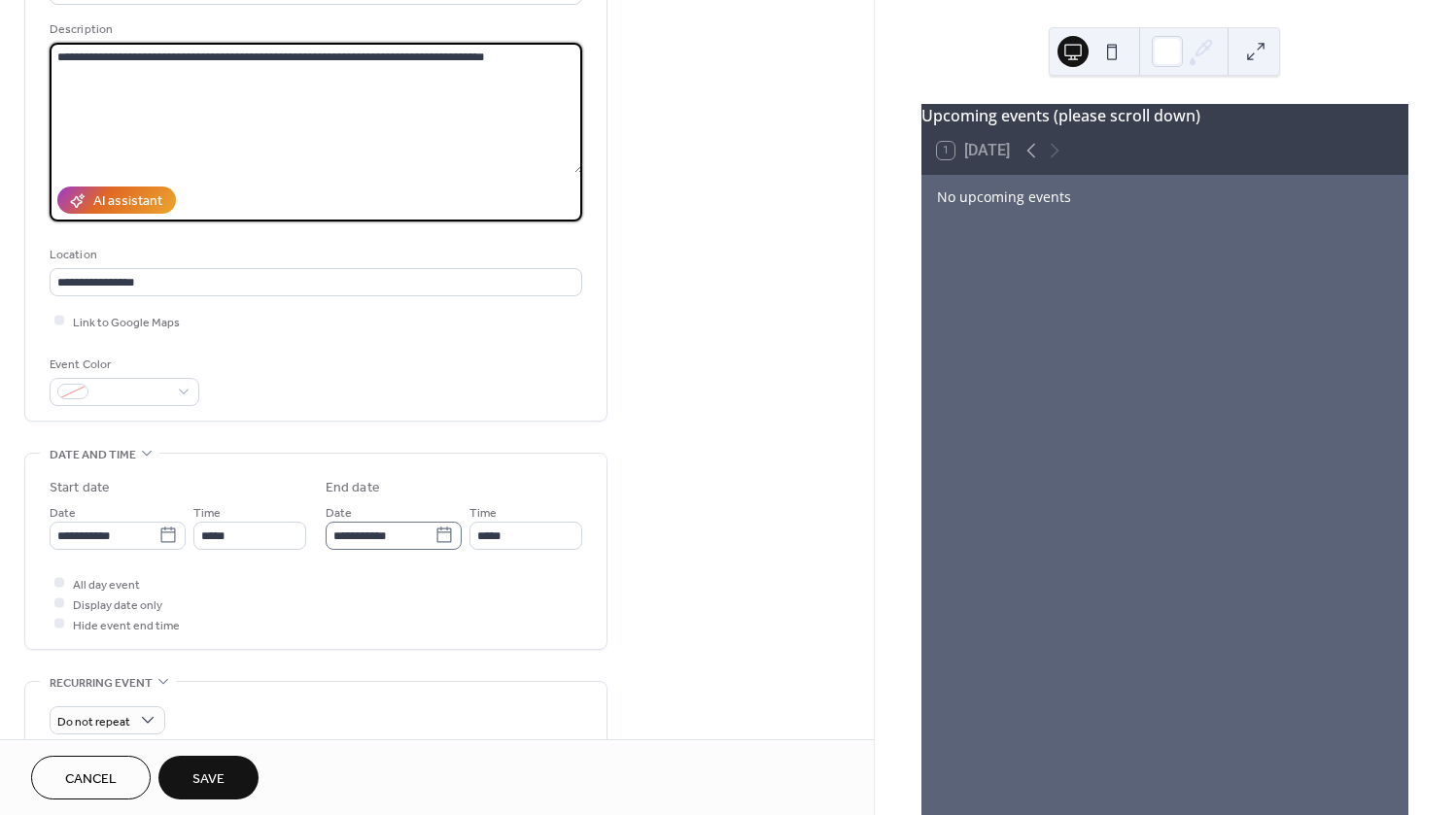 type on "**********" 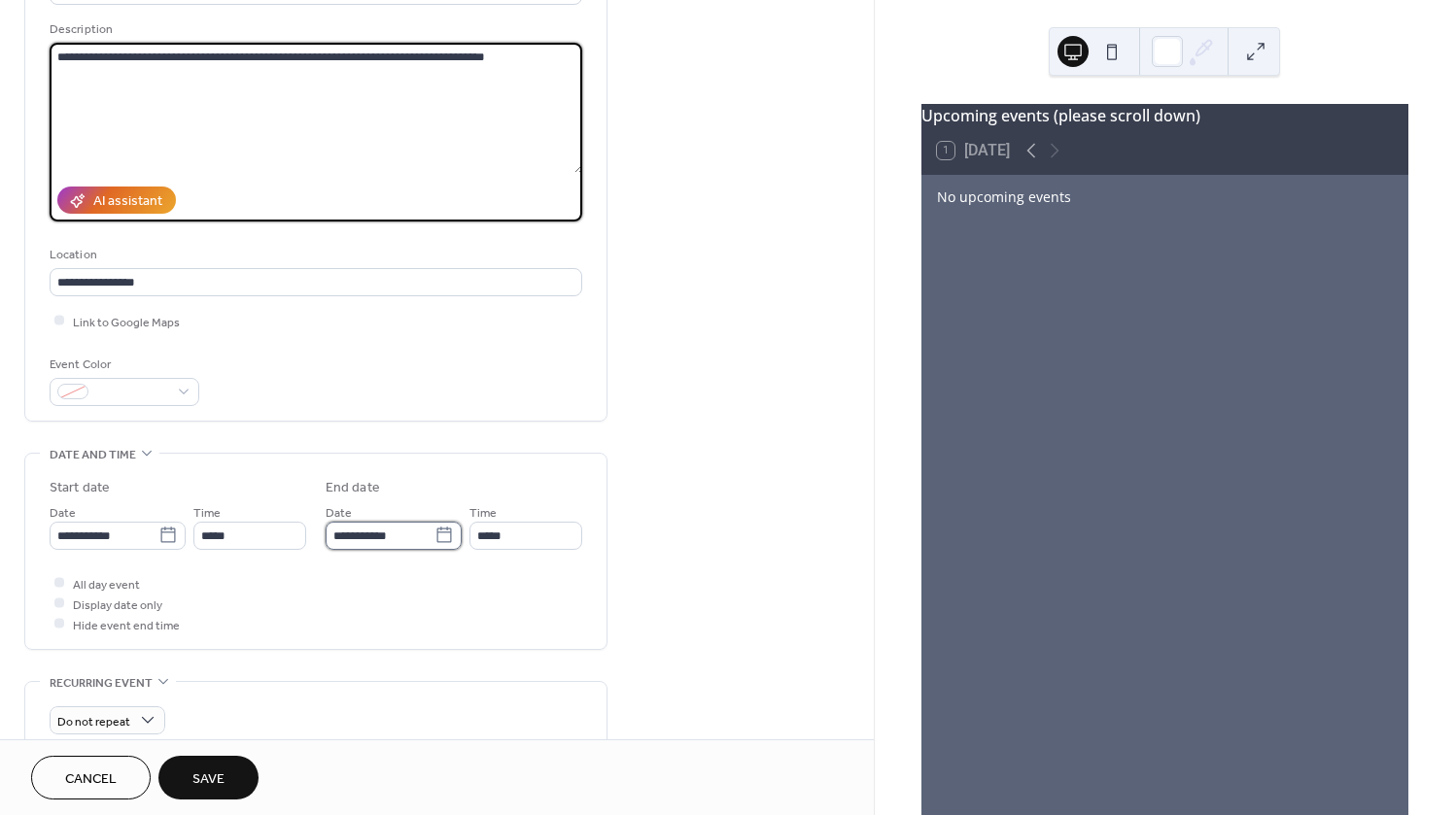 click on "**********" at bounding box center (380, 535) 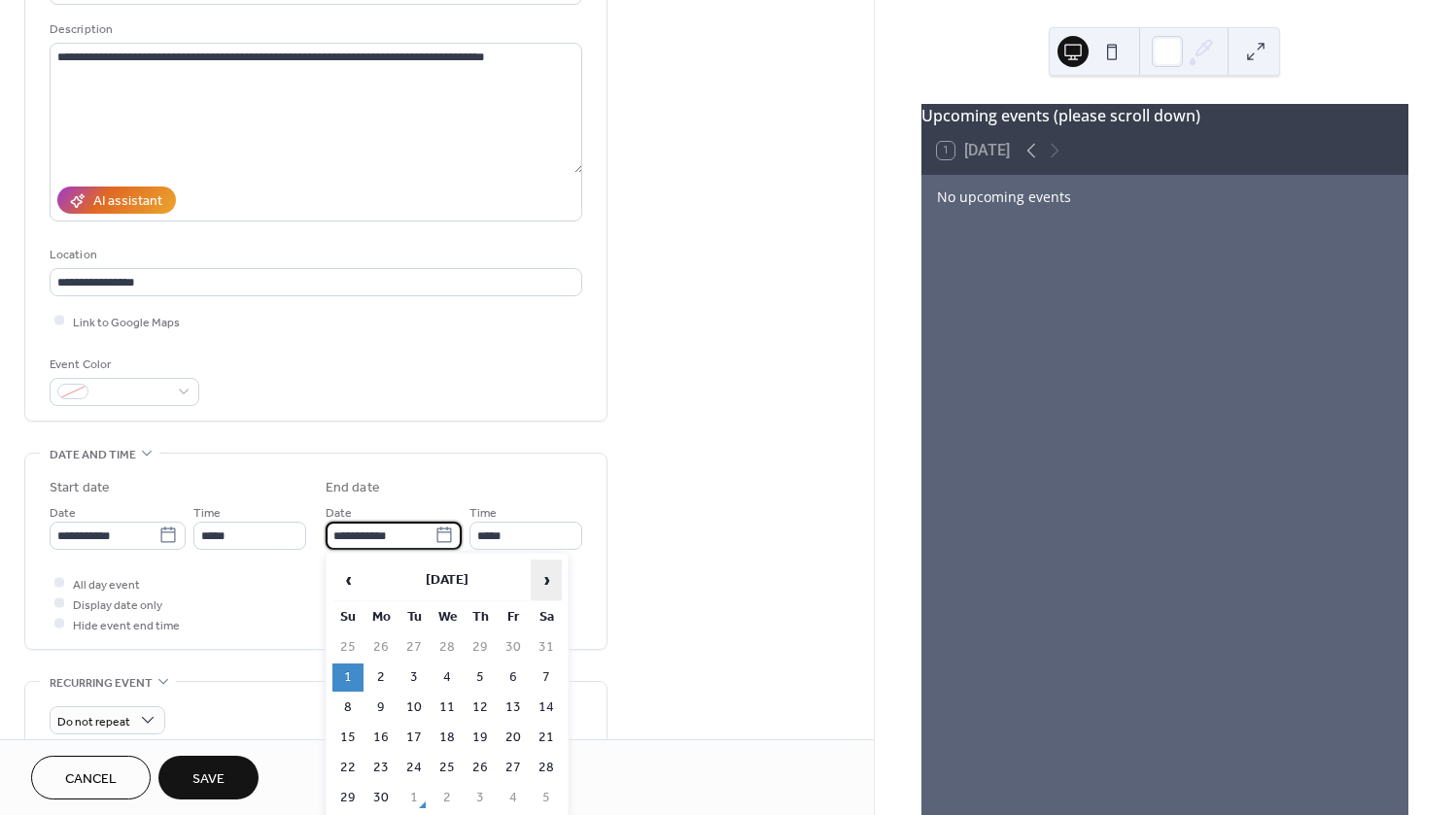 click on "›" at bounding box center [546, 580] 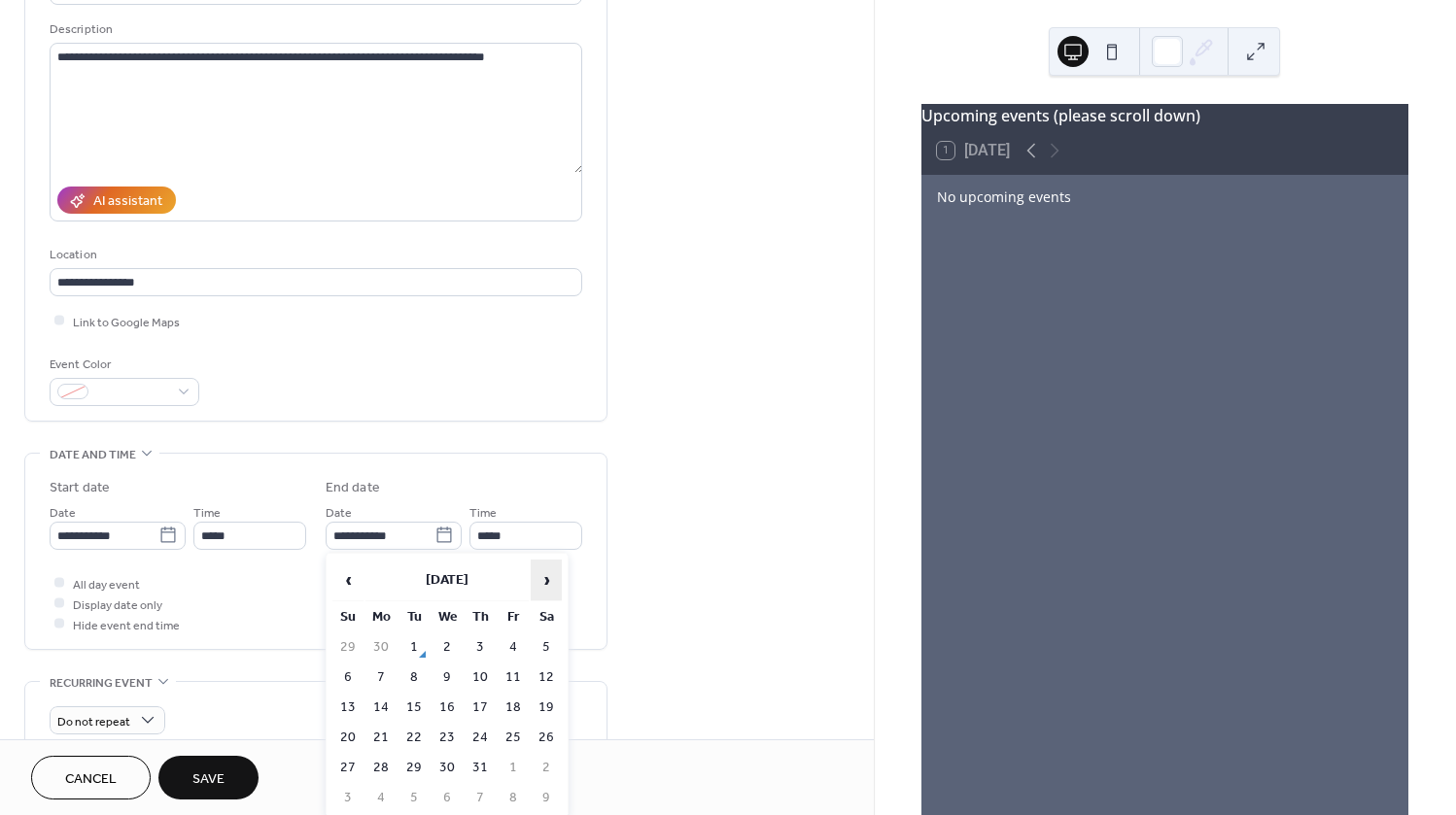 click on "›" at bounding box center (546, 580) 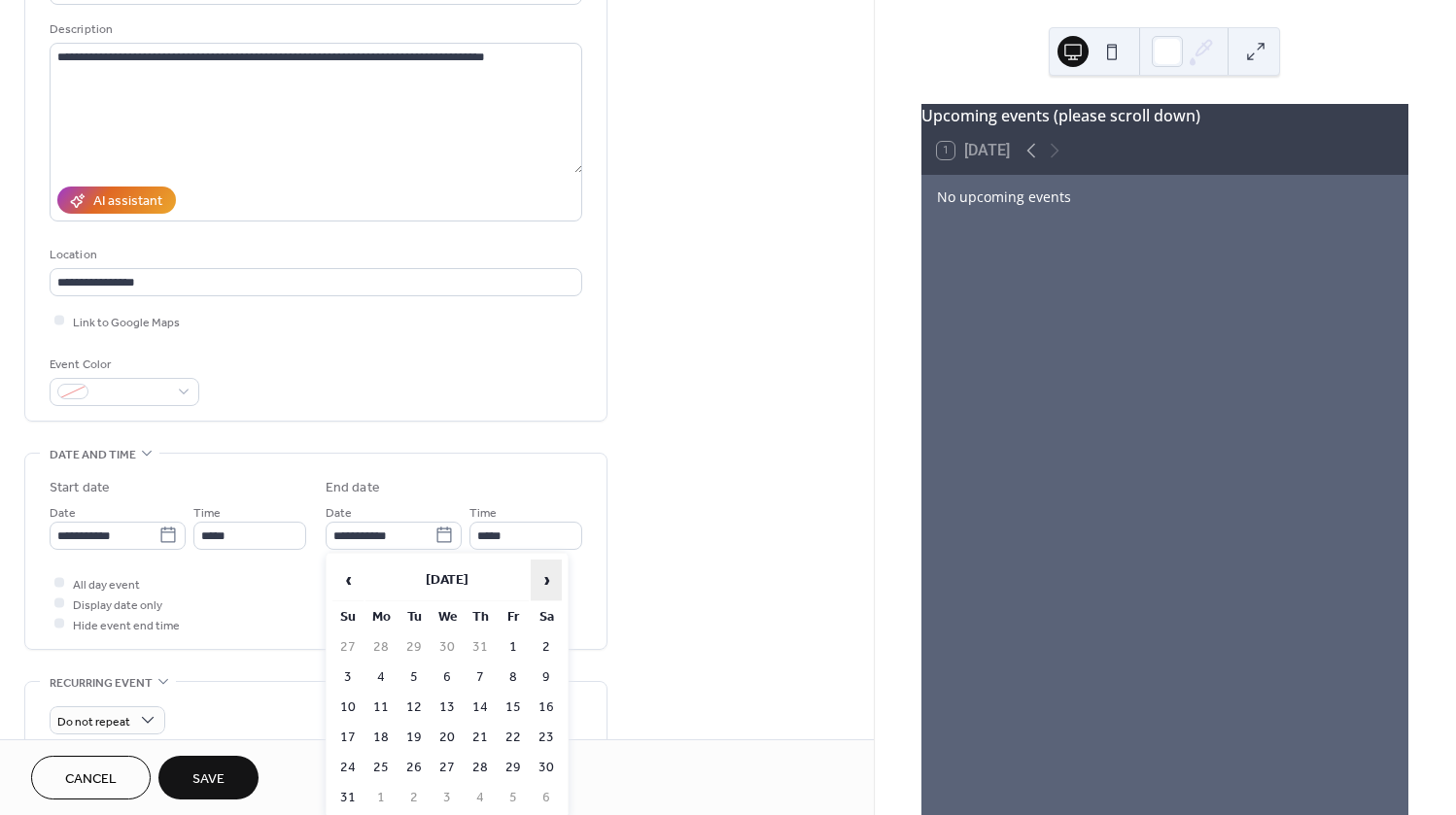 click on "›" at bounding box center (546, 580) 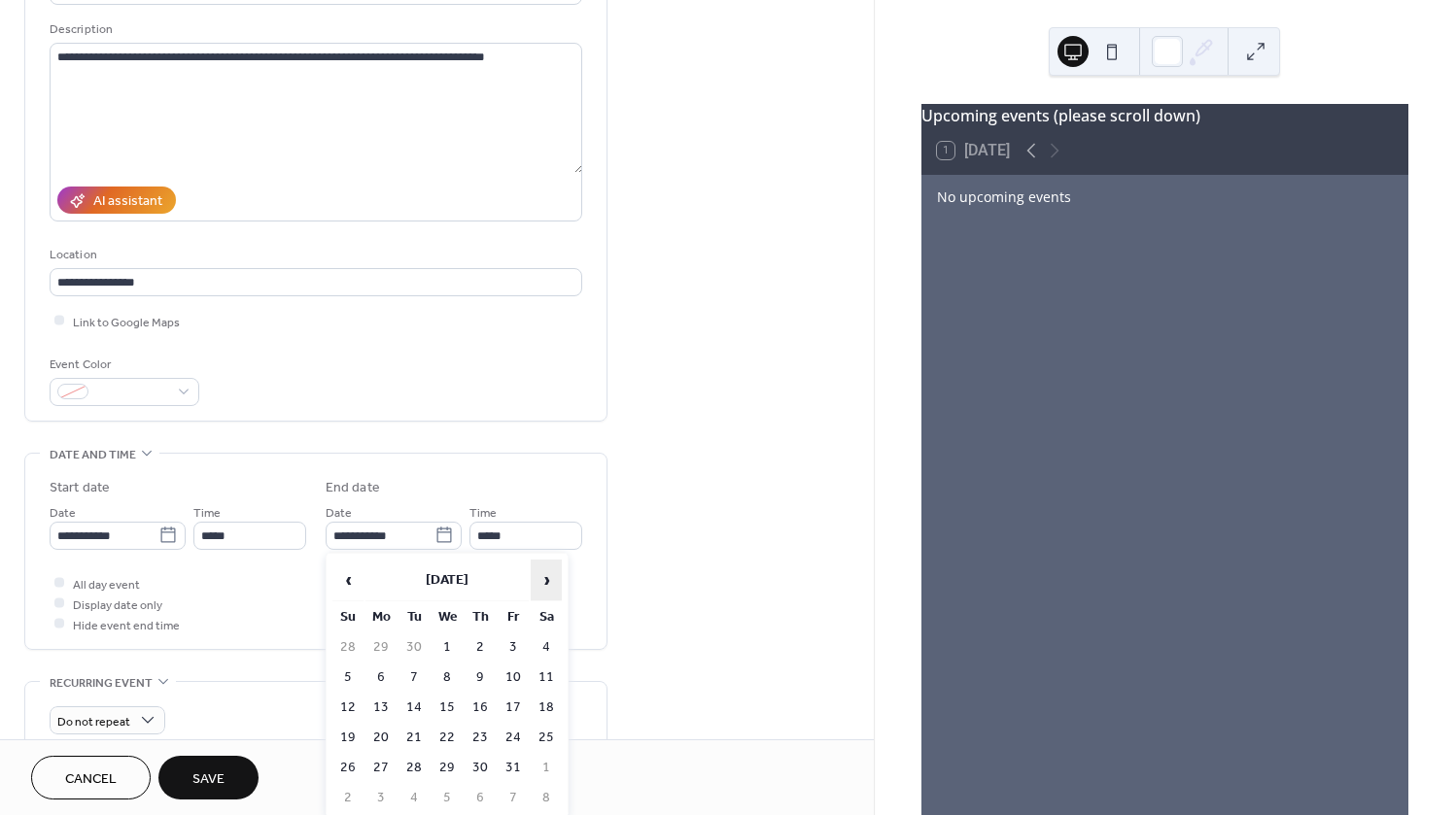 click on "›" at bounding box center (546, 580) 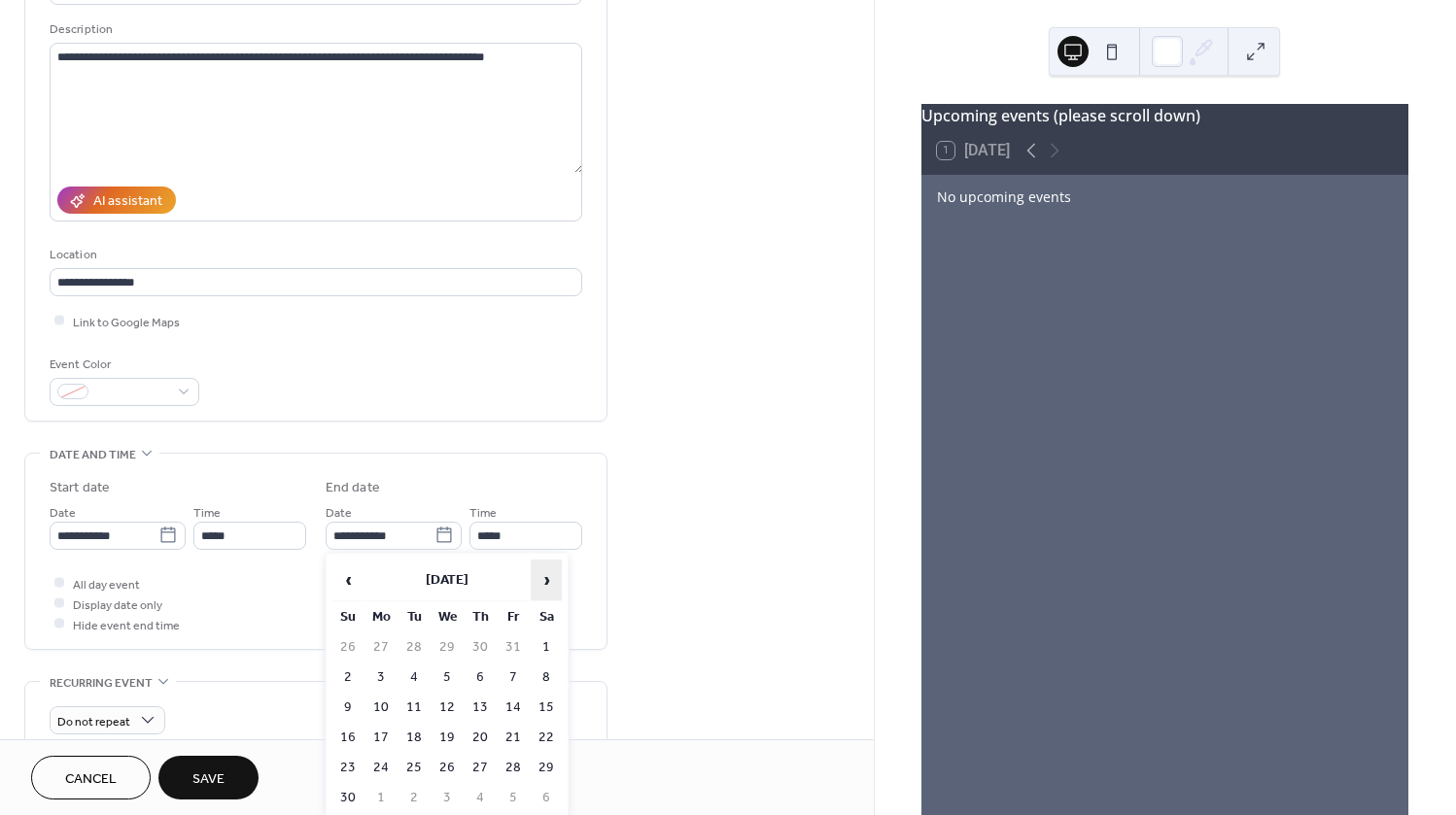 click on "›" at bounding box center [546, 580] 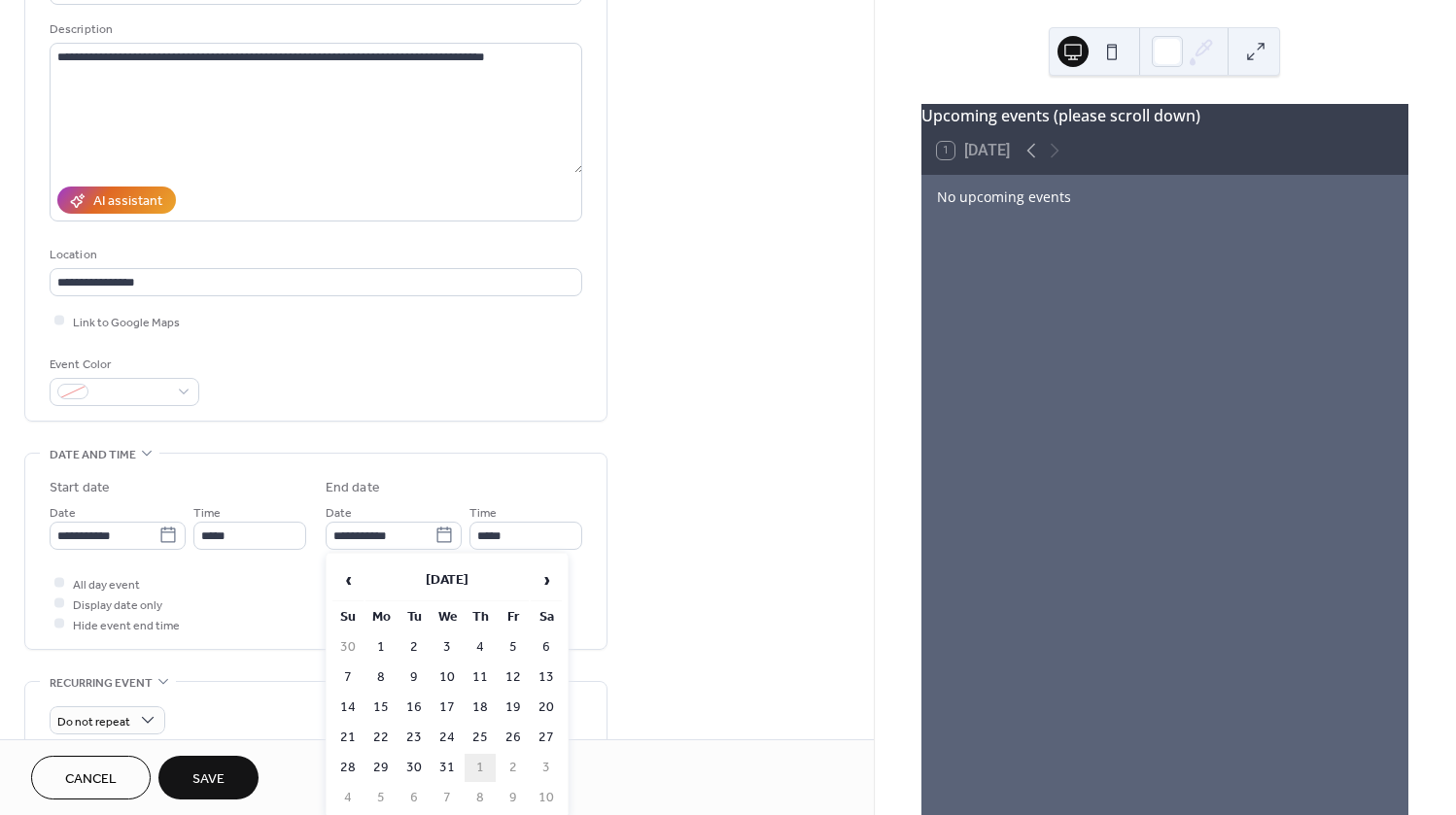 click on "1" at bounding box center (480, 767) 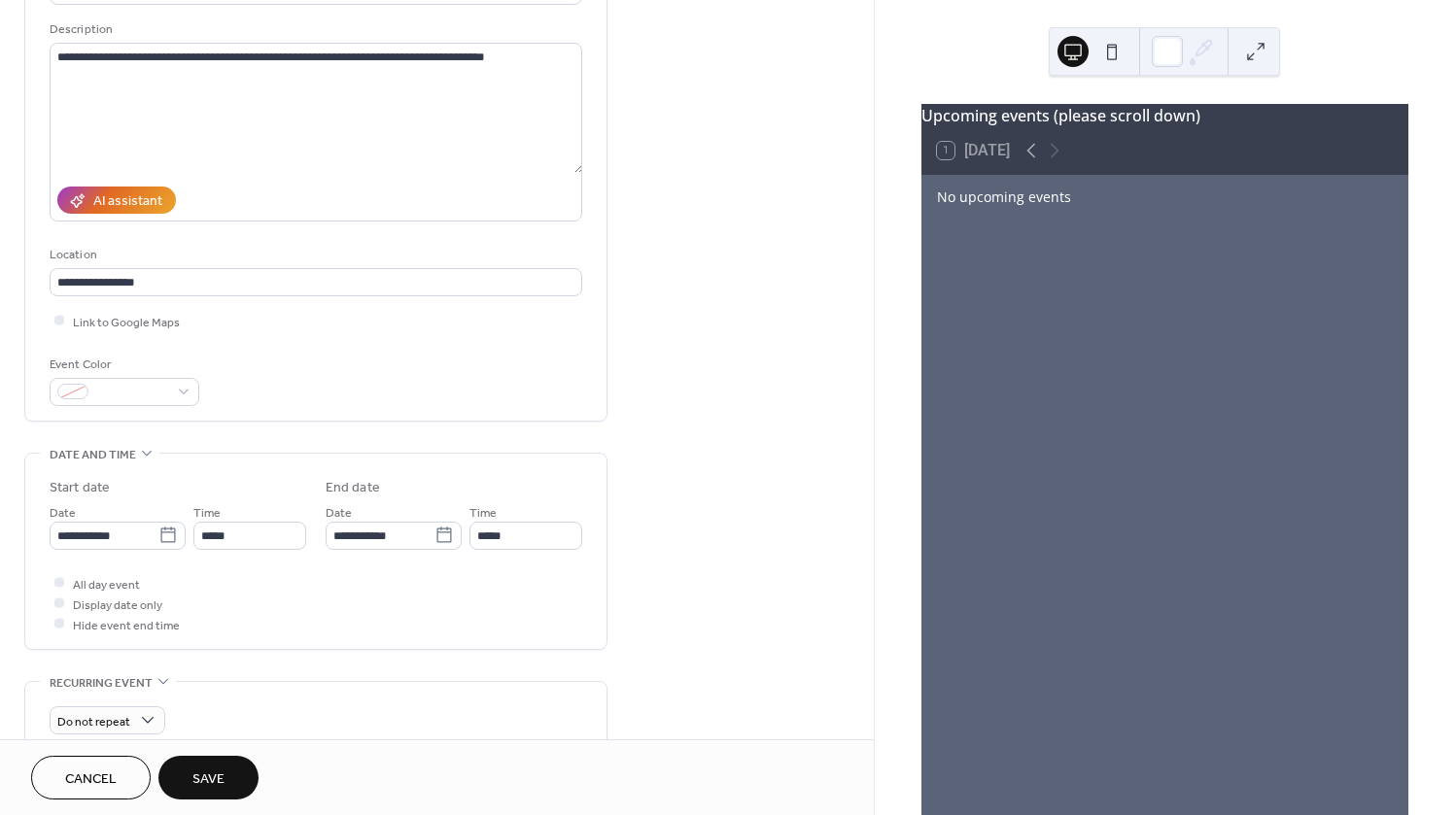 click on "Save" at bounding box center (208, 779) 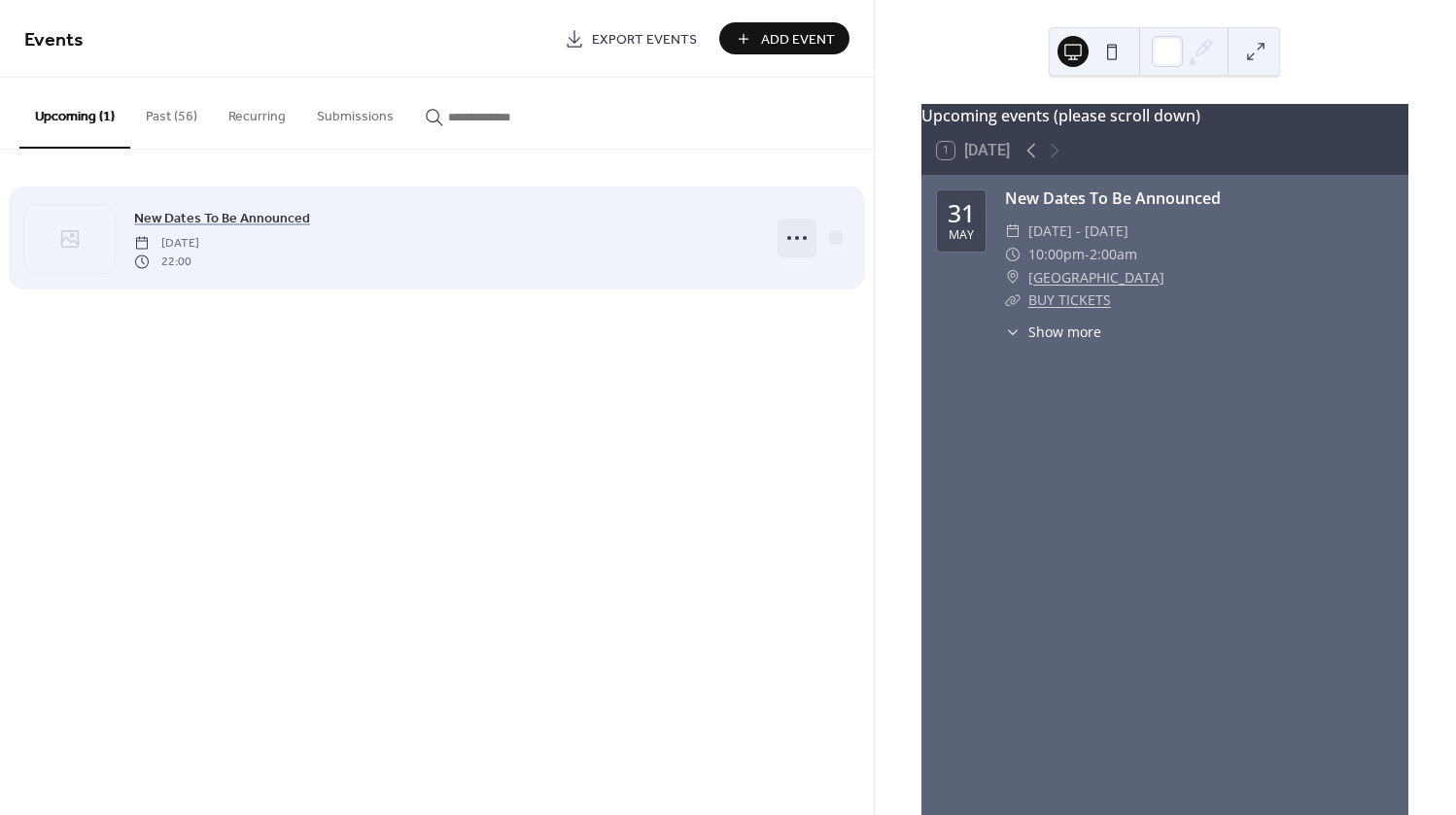 click 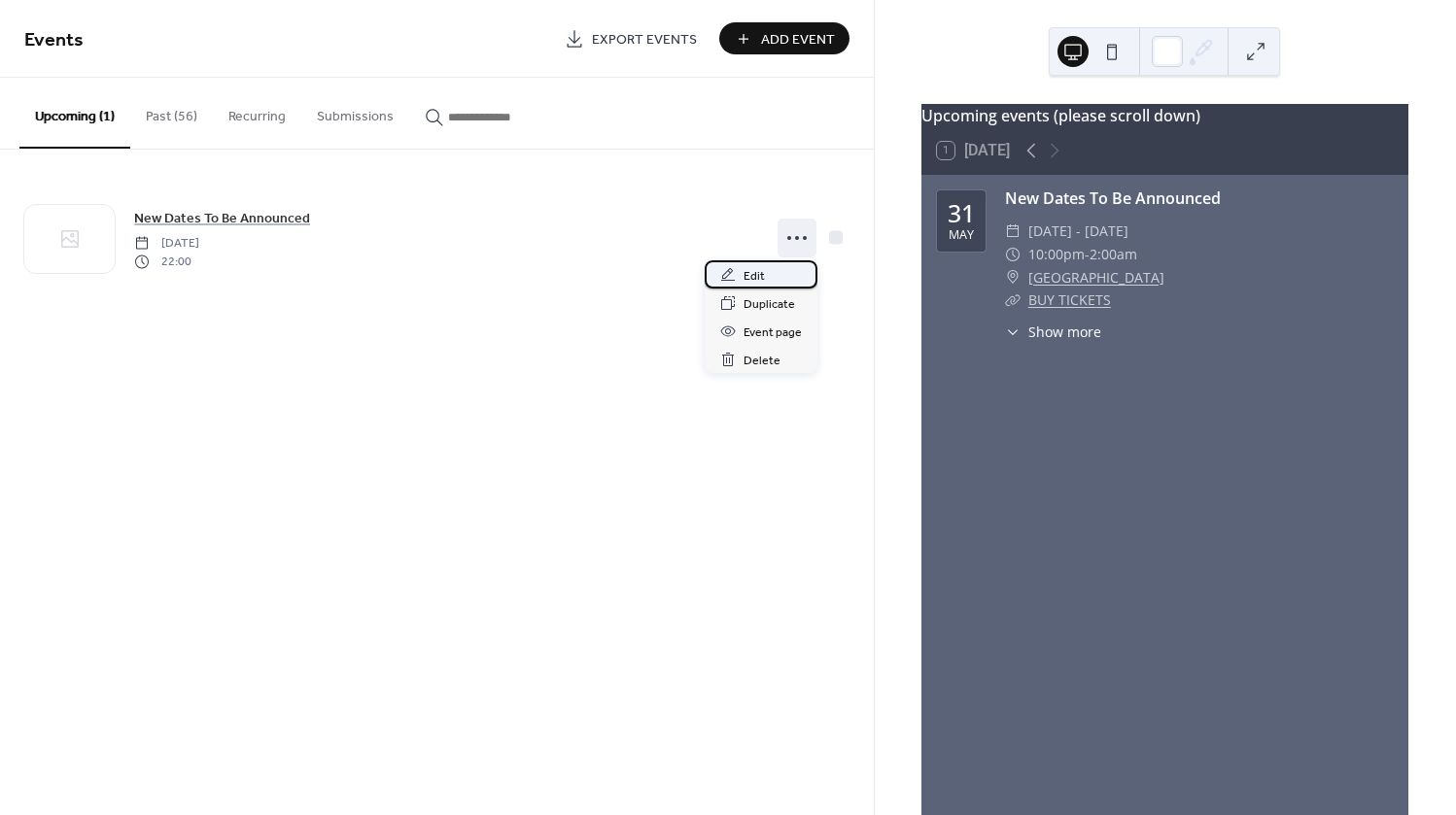 click on "Edit" at bounding box center [754, 276] 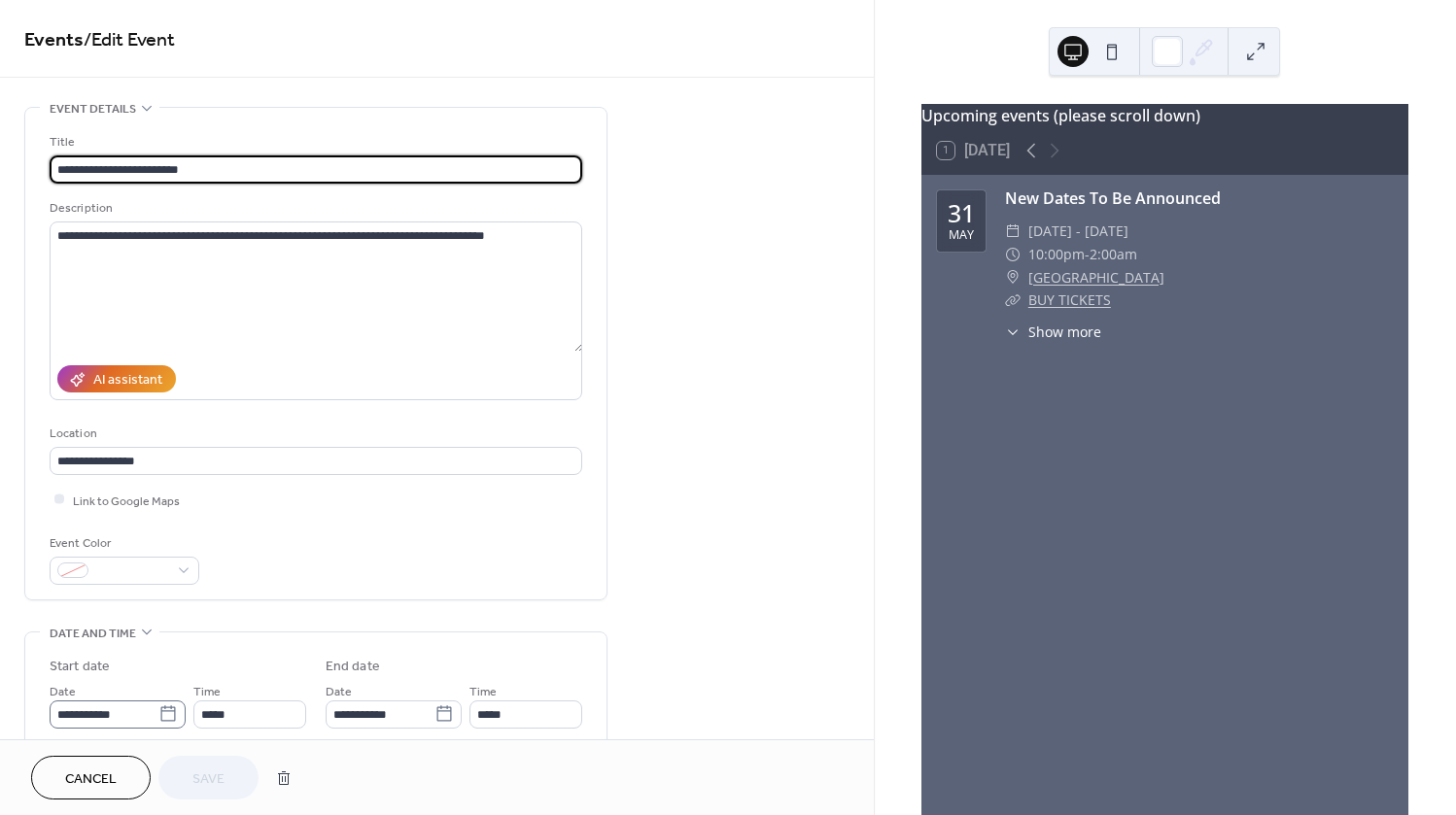 click 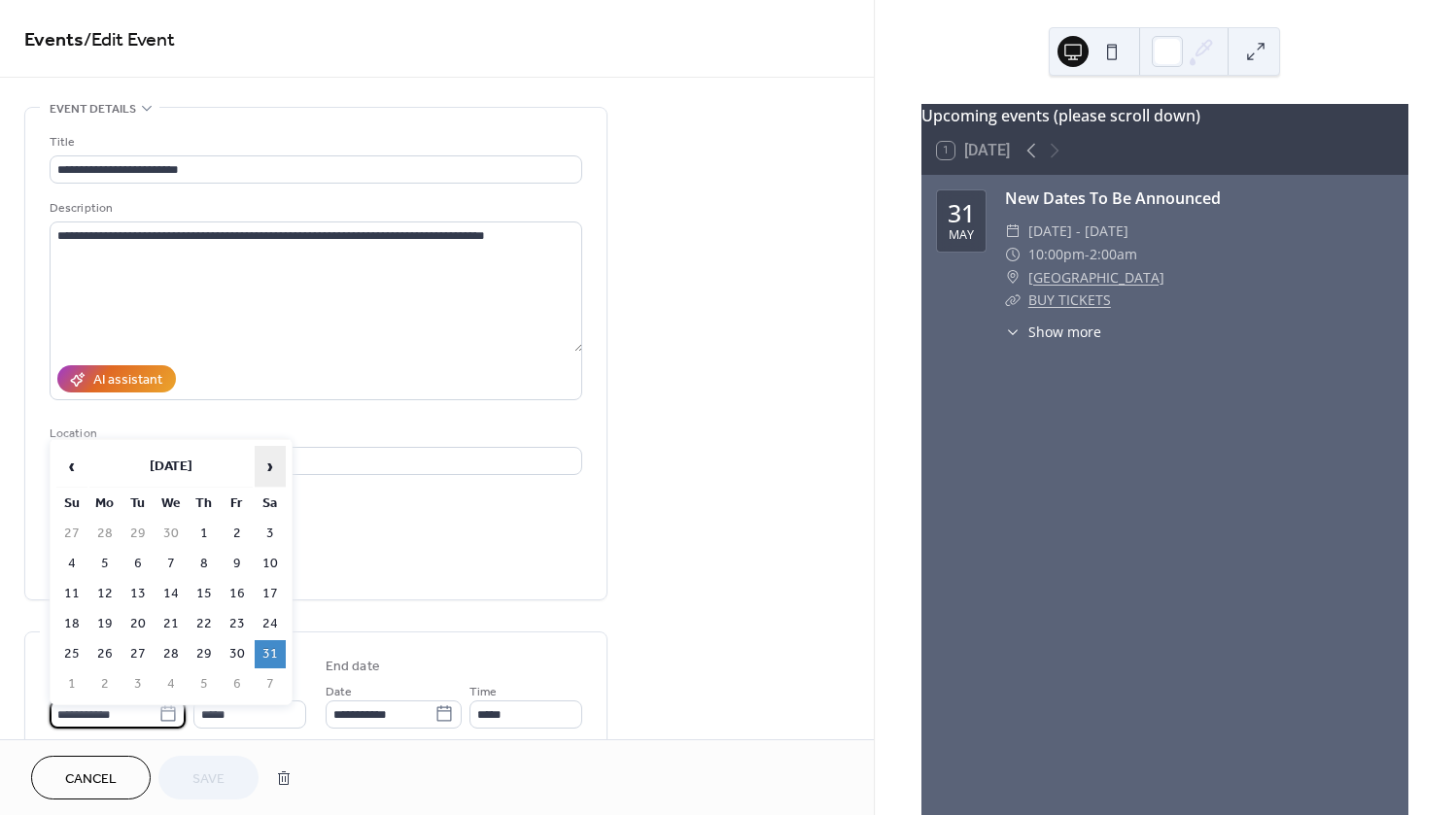 click on "›" at bounding box center (270, 466) 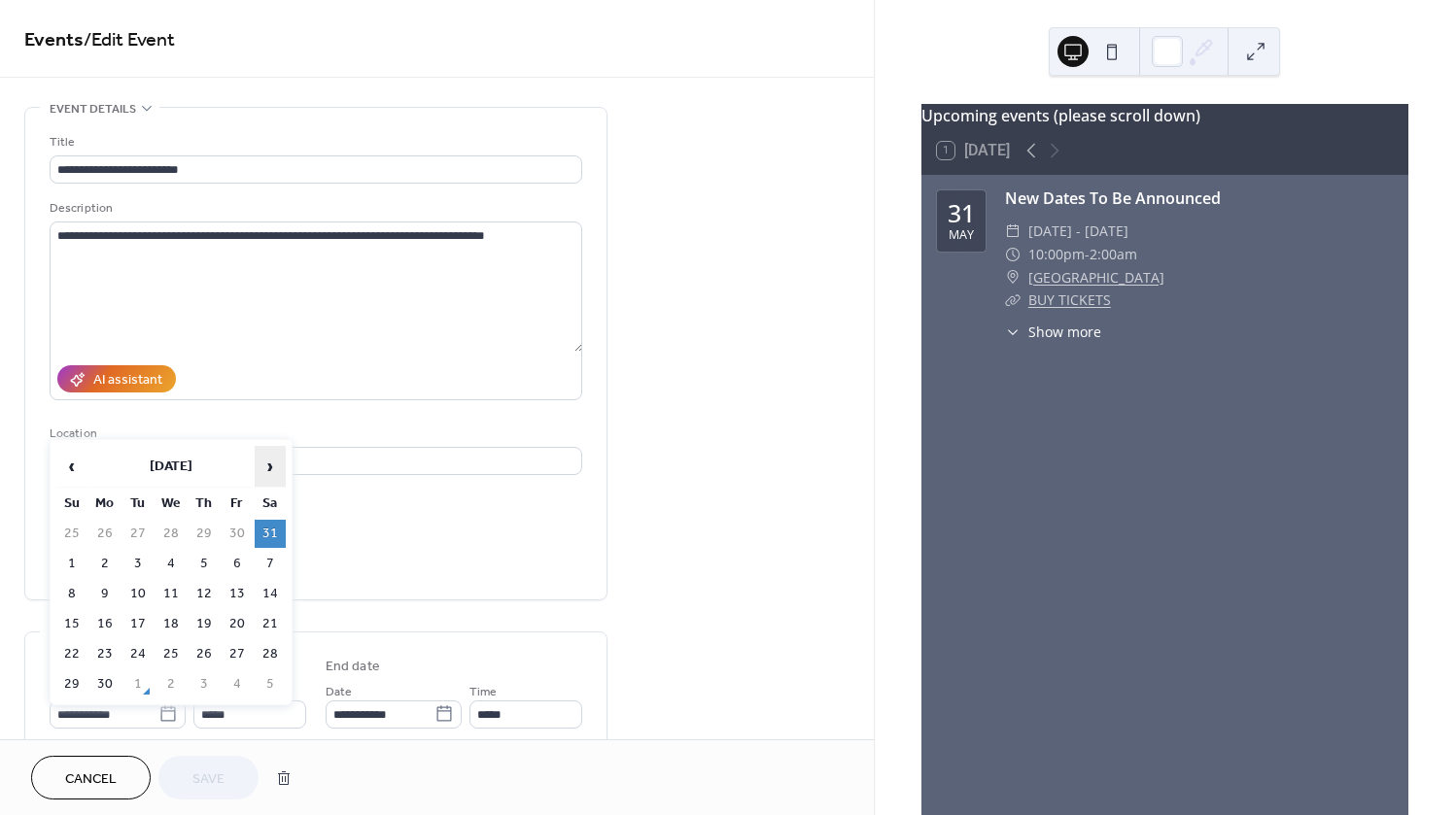 click on "›" at bounding box center [270, 466] 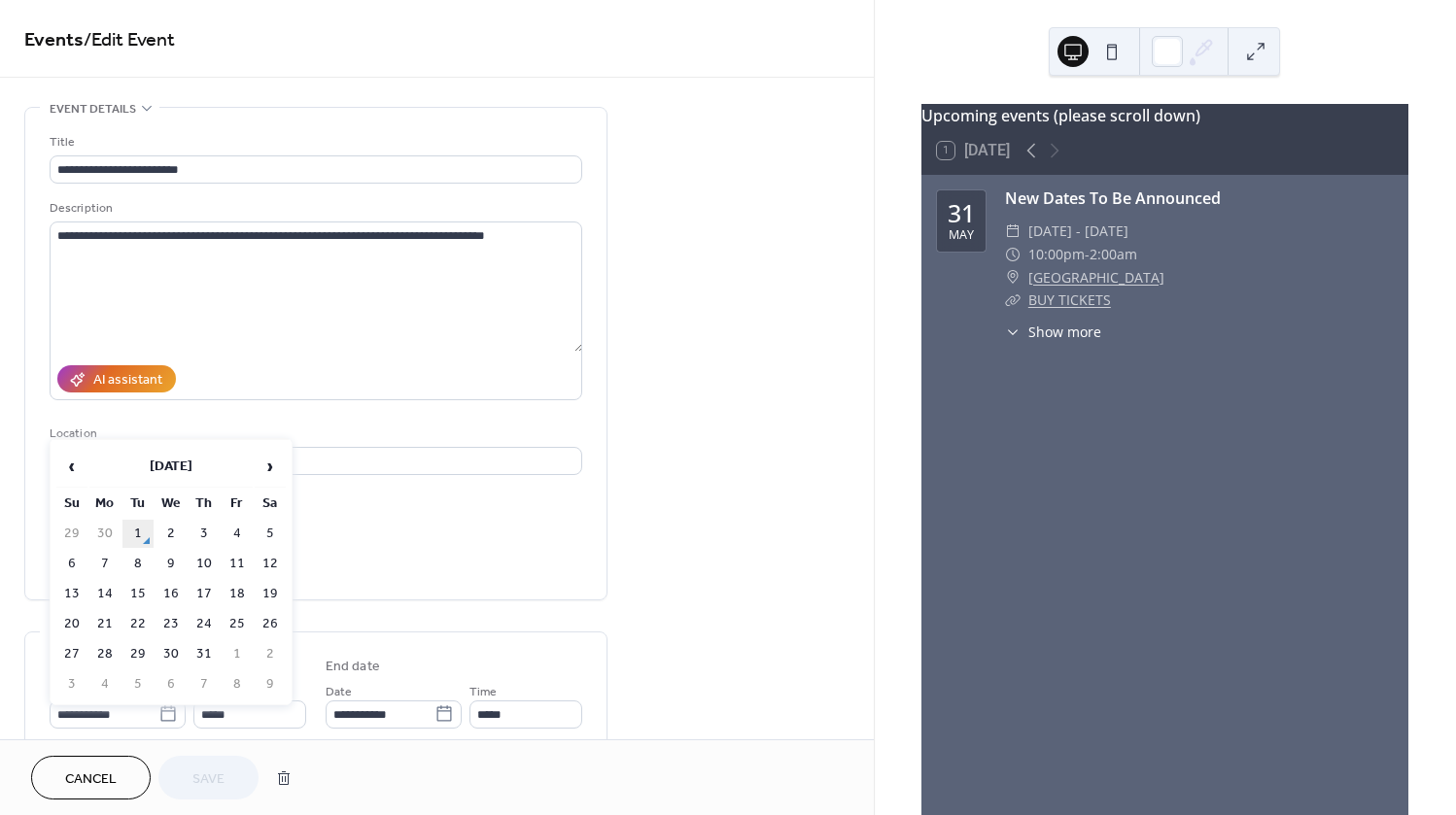 click on "1" at bounding box center [138, 533] 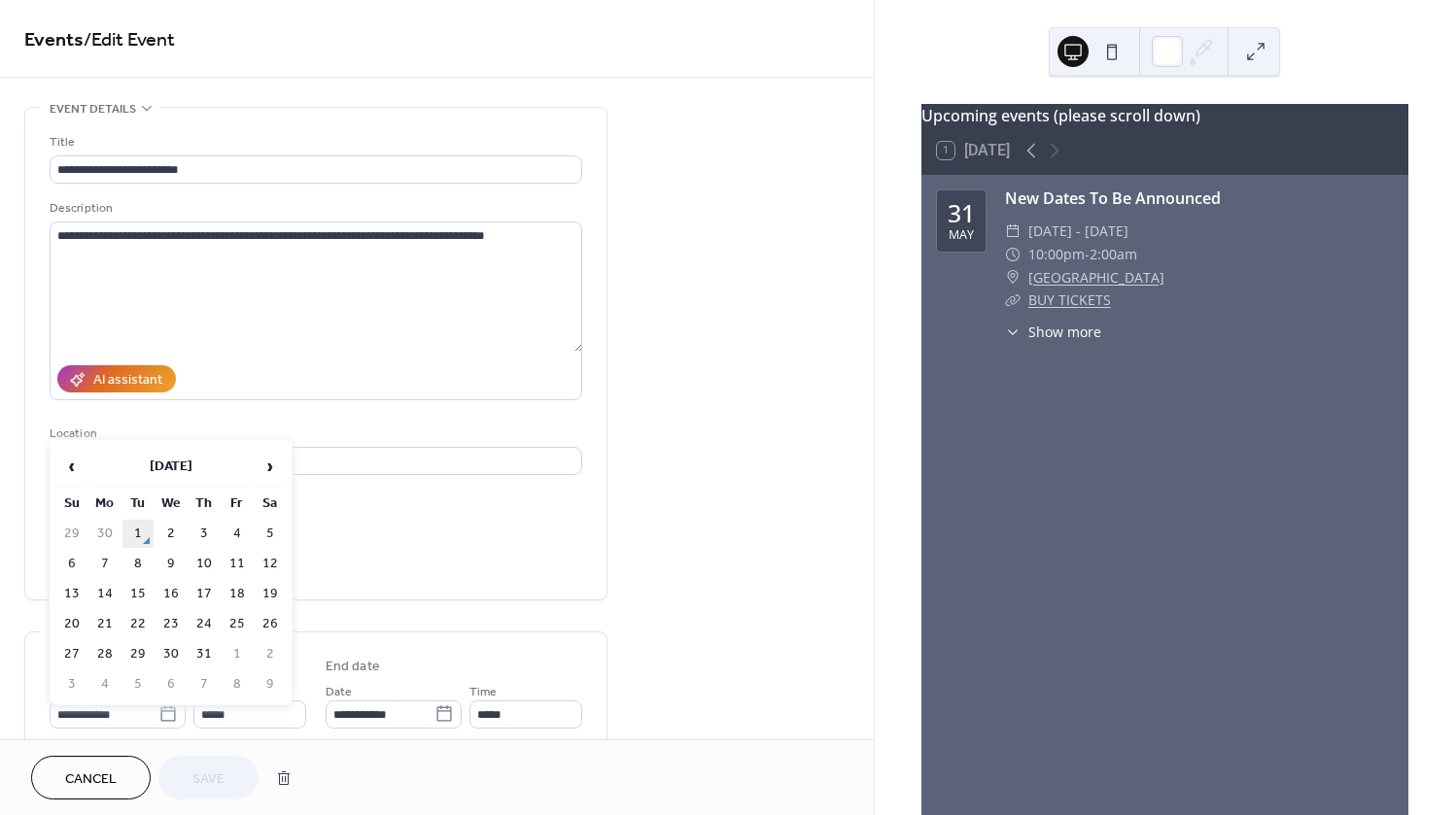 type on "**********" 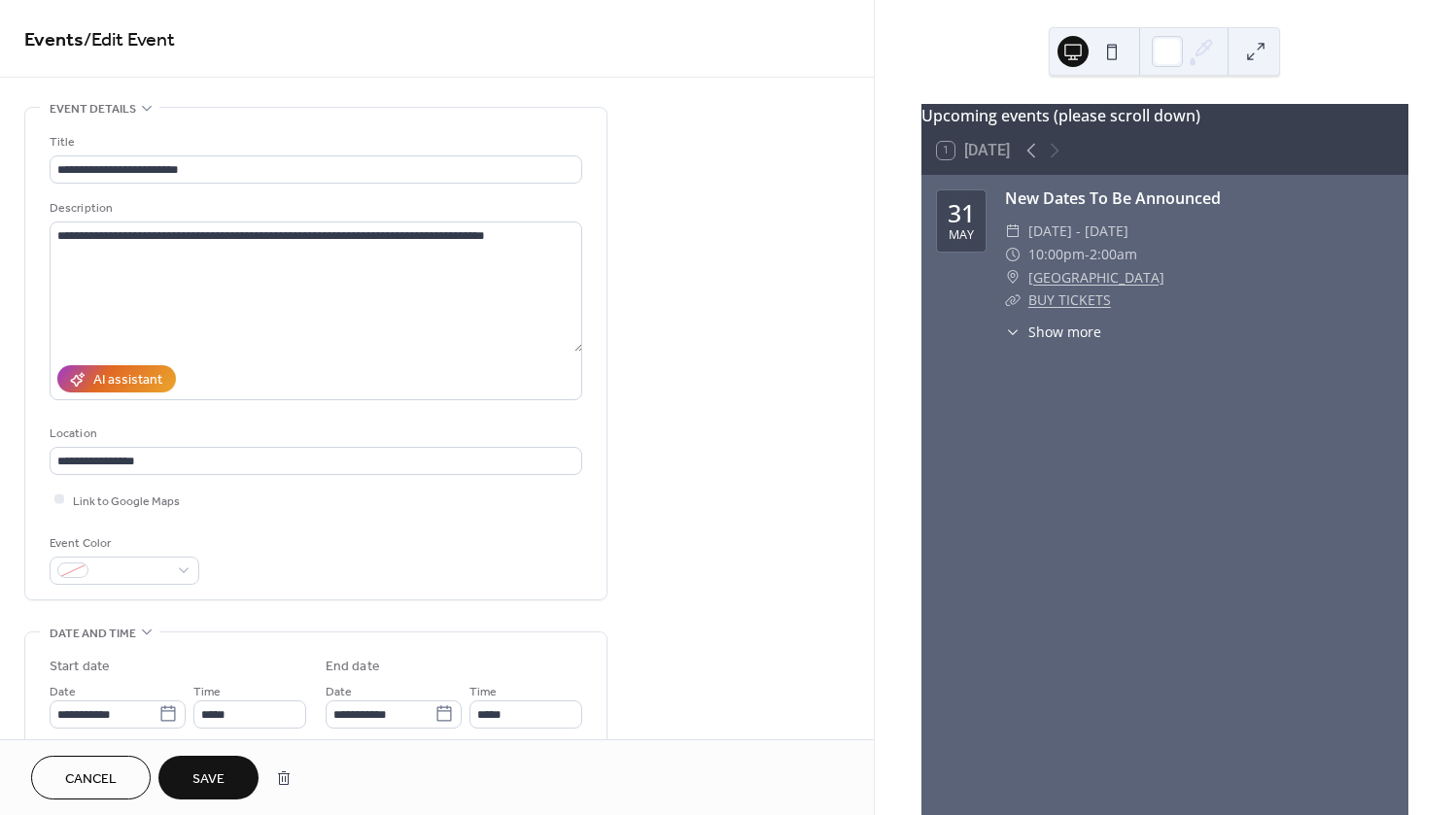 click on "Save" at bounding box center [208, 779] 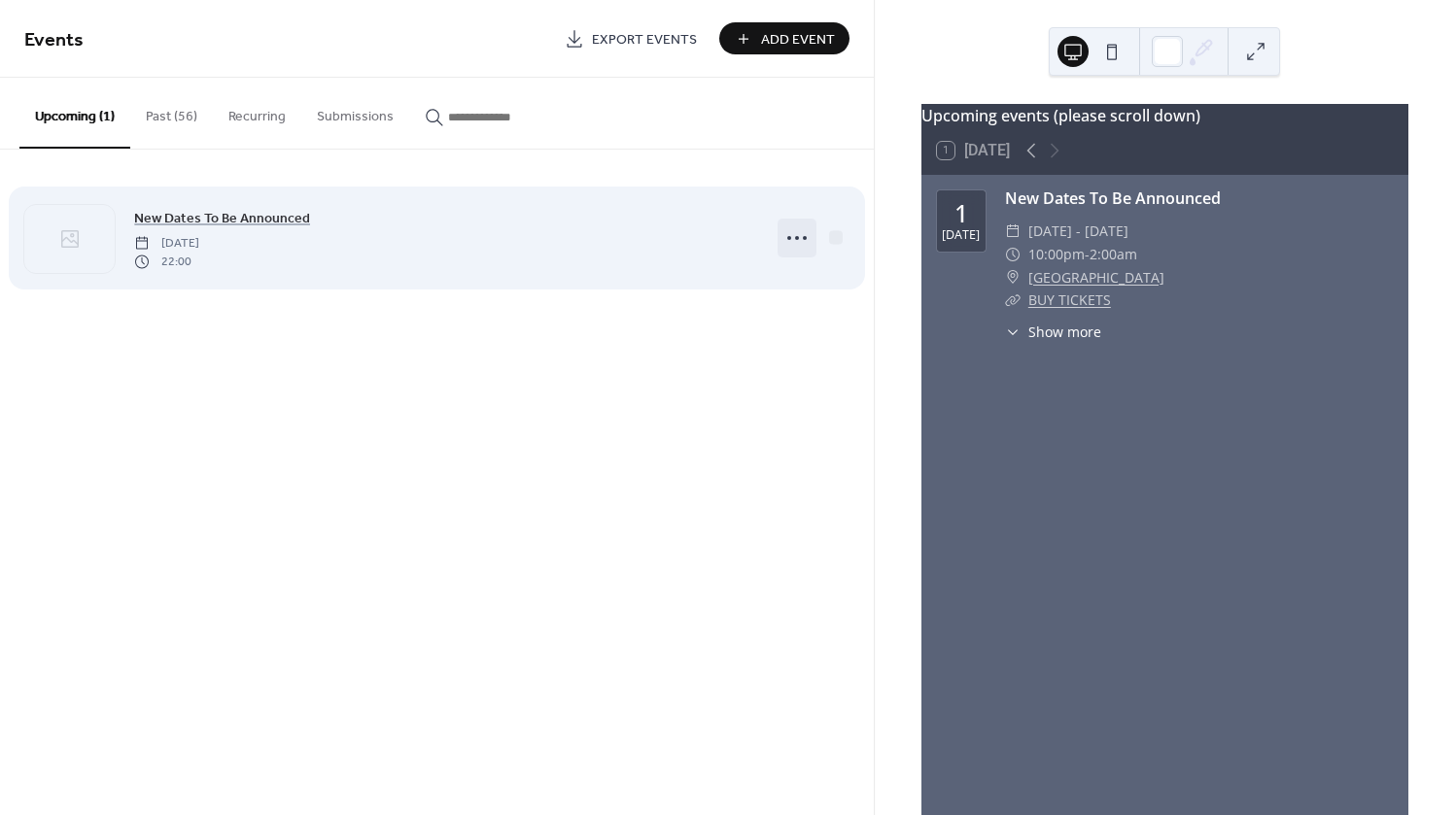 click 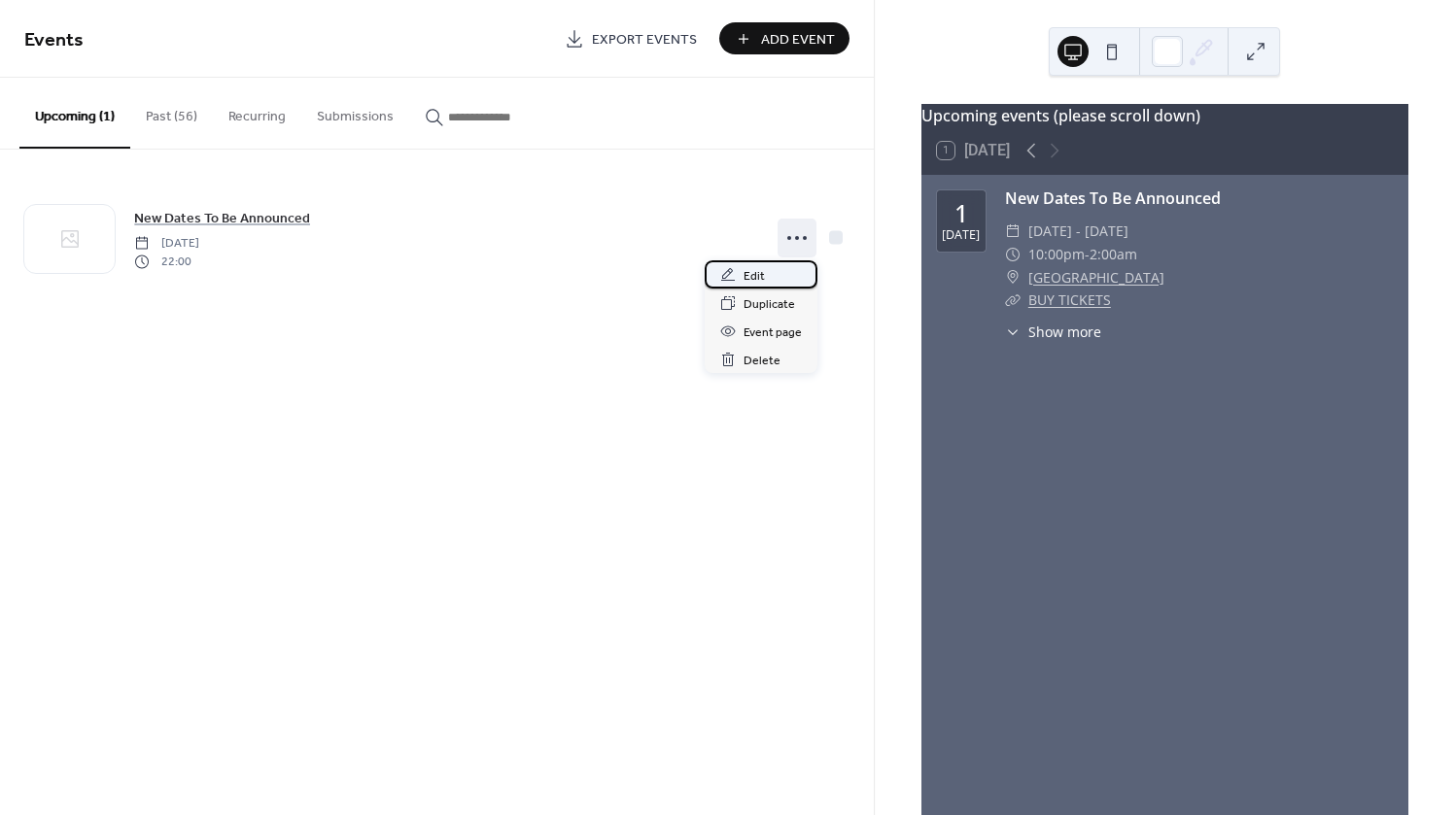 click on "Edit" at bounding box center [754, 276] 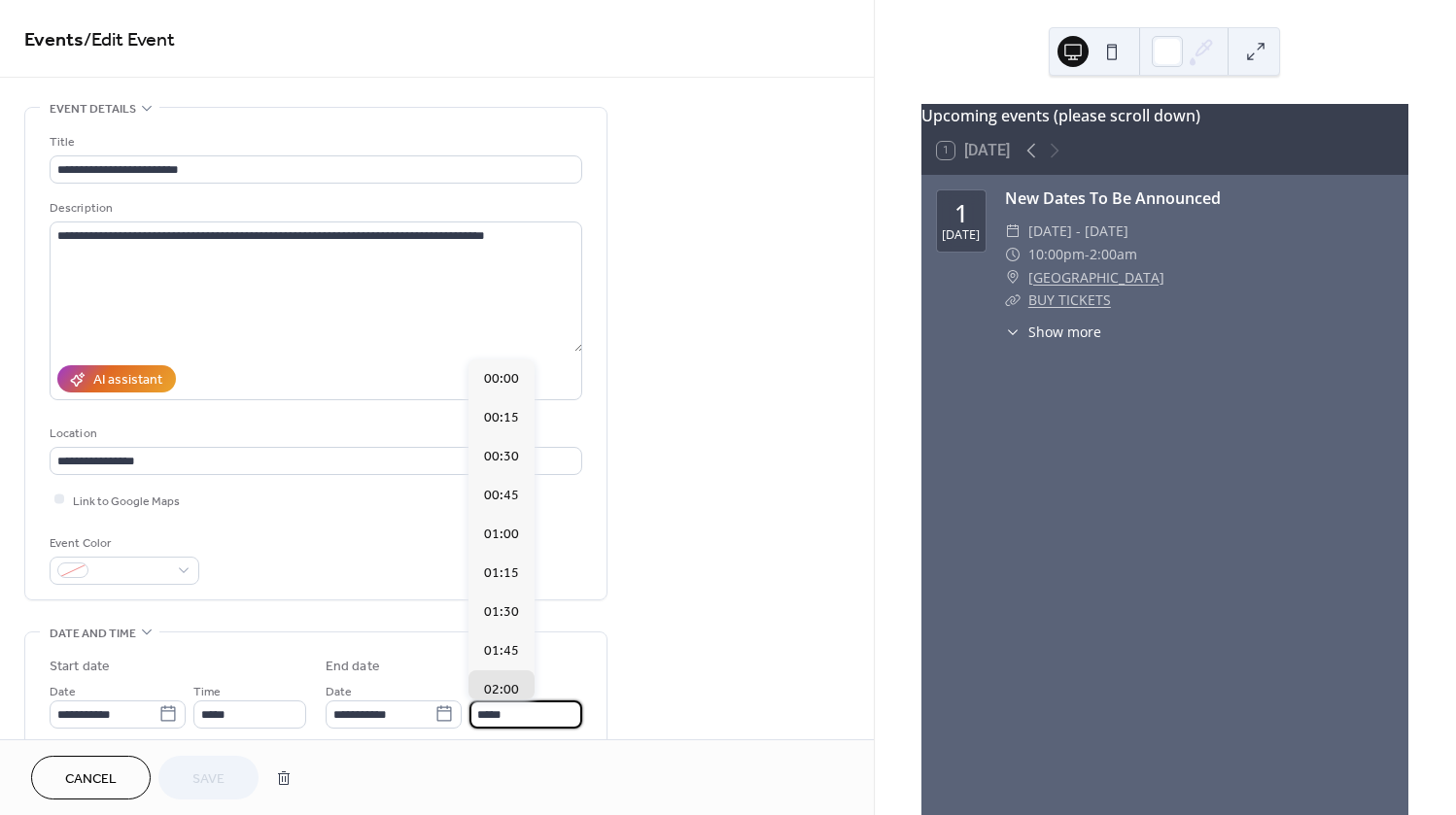 click on "*****" at bounding box center (526, 714) 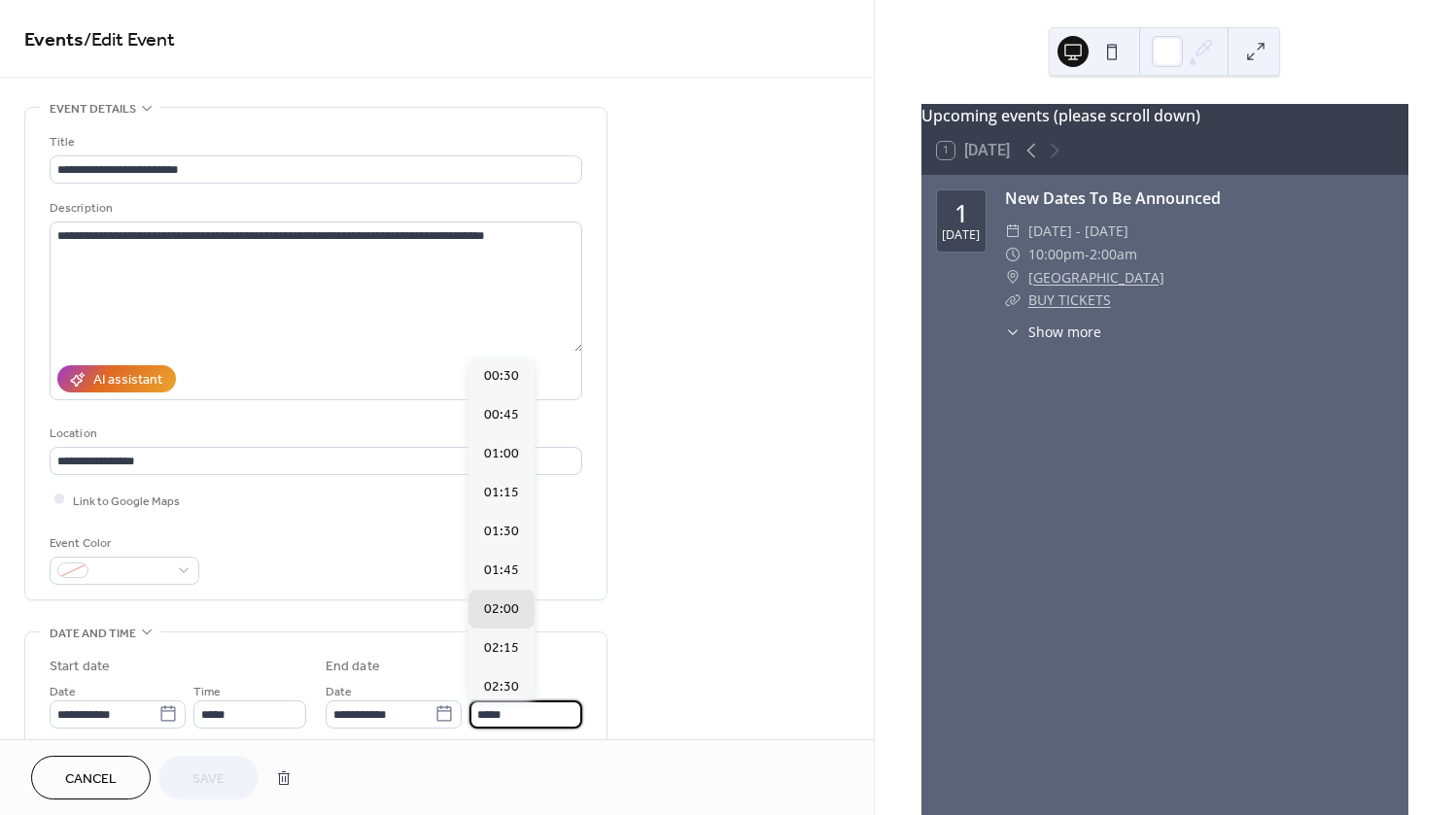 scroll, scrollTop: 84, scrollLeft: 0, axis: vertical 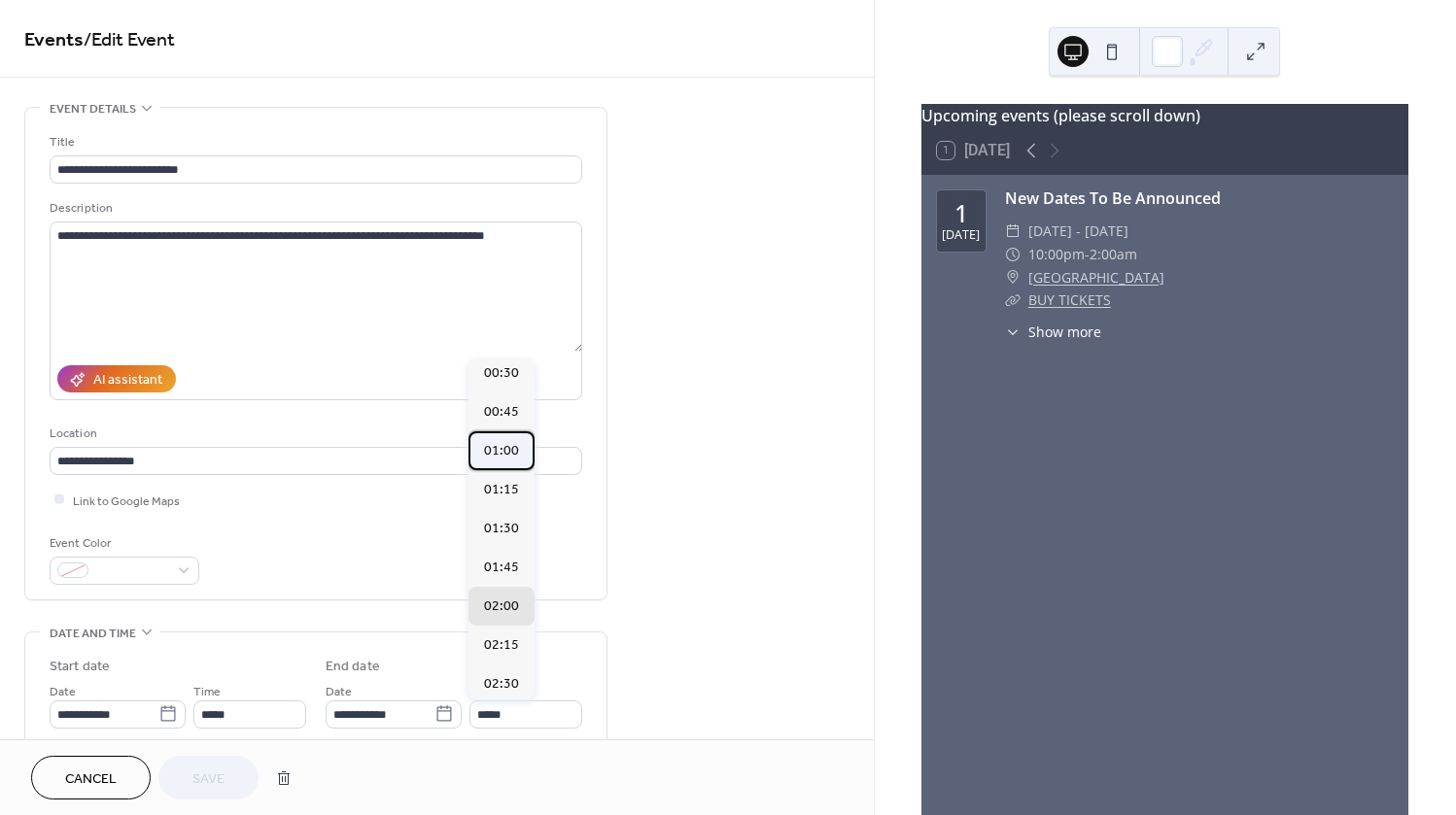 click on "01:00" at bounding box center (502, 450) 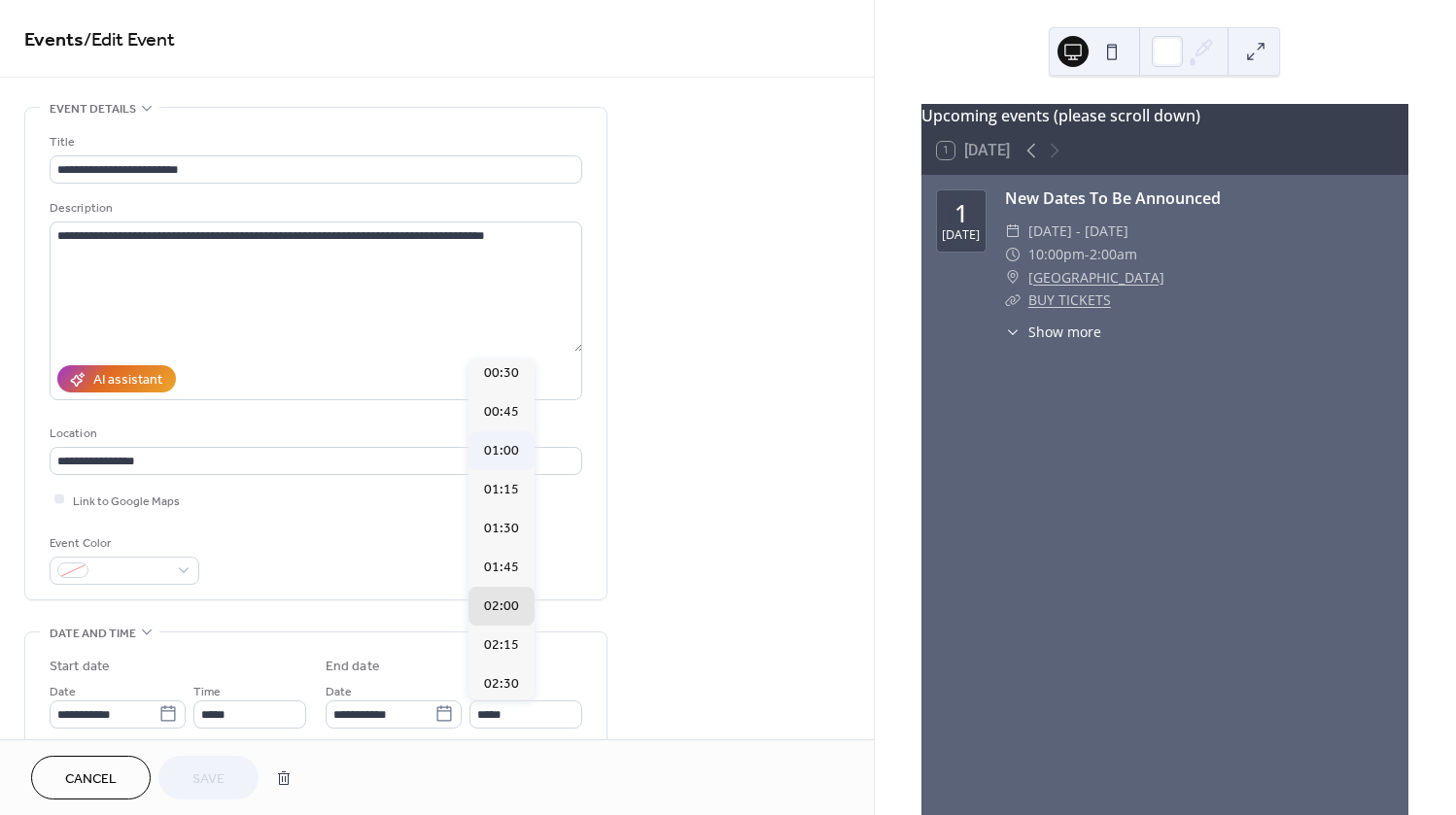 type on "*****" 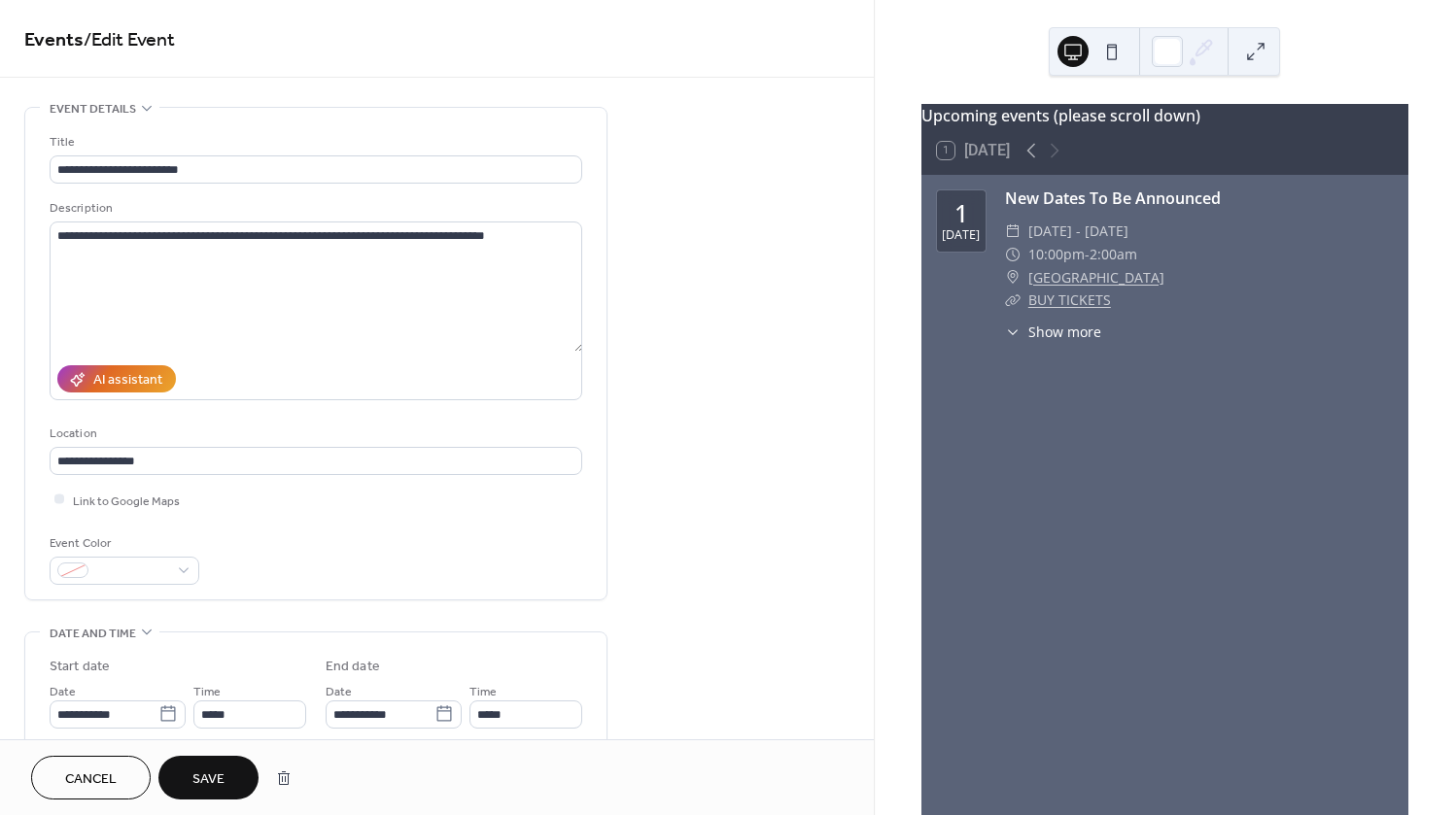 click on "Save" at bounding box center (208, 779) 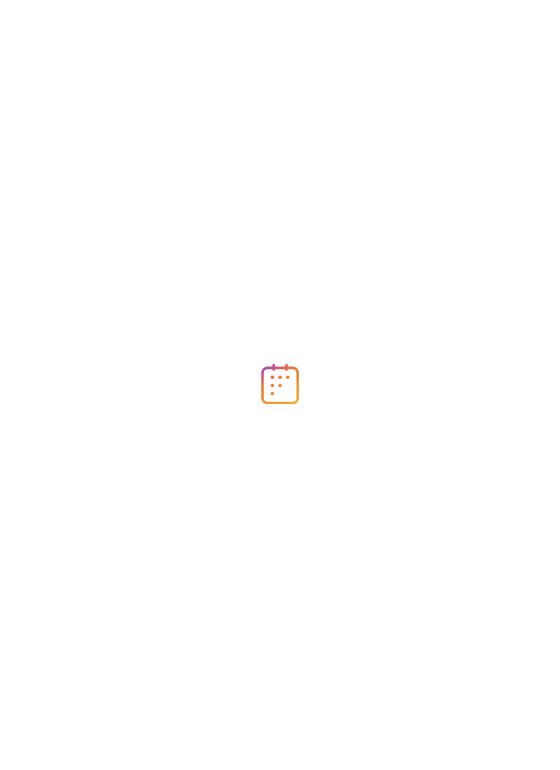 scroll, scrollTop: 0, scrollLeft: 0, axis: both 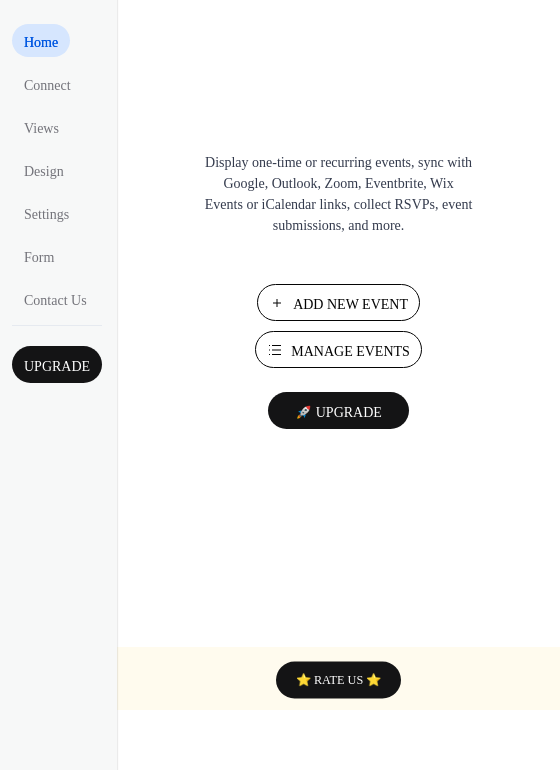 click on "Manage Events" at bounding box center (350, 351) 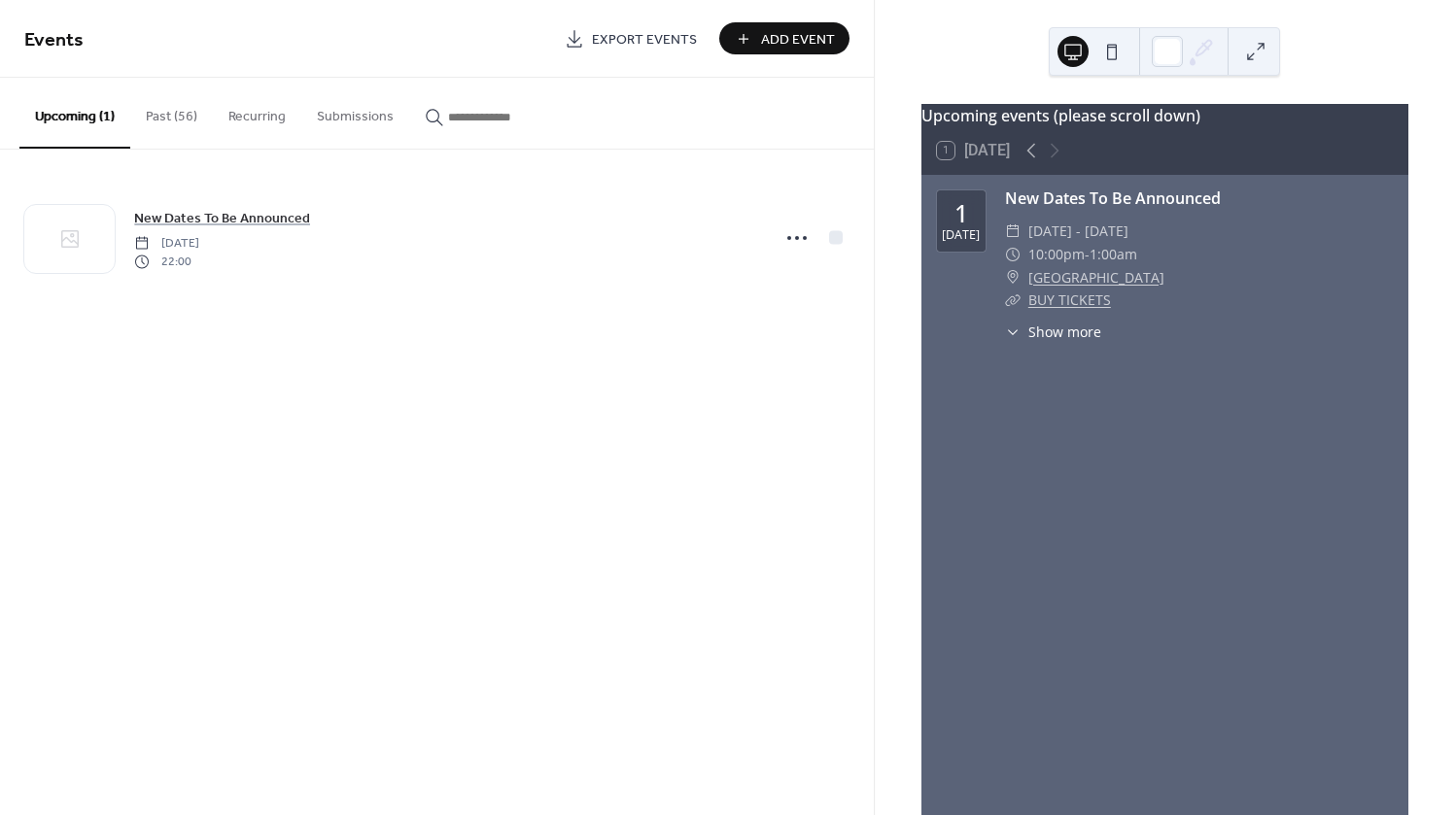 scroll, scrollTop: 0, scrollLeft: 0, axis: both 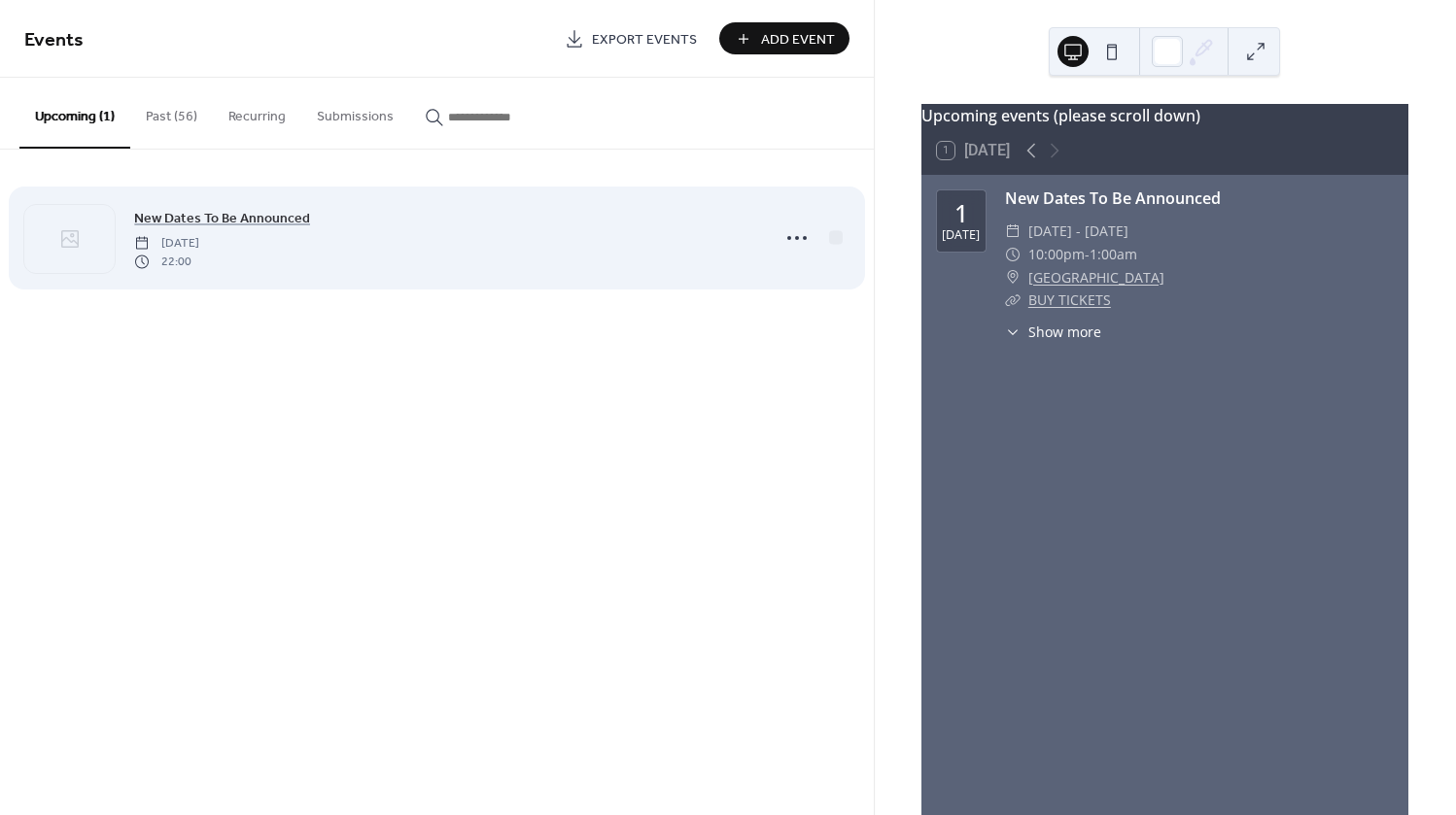 click on "New Dates To Be Announced Tuesday, July 1, 2025 22:00" at bounding box center (445, 238) 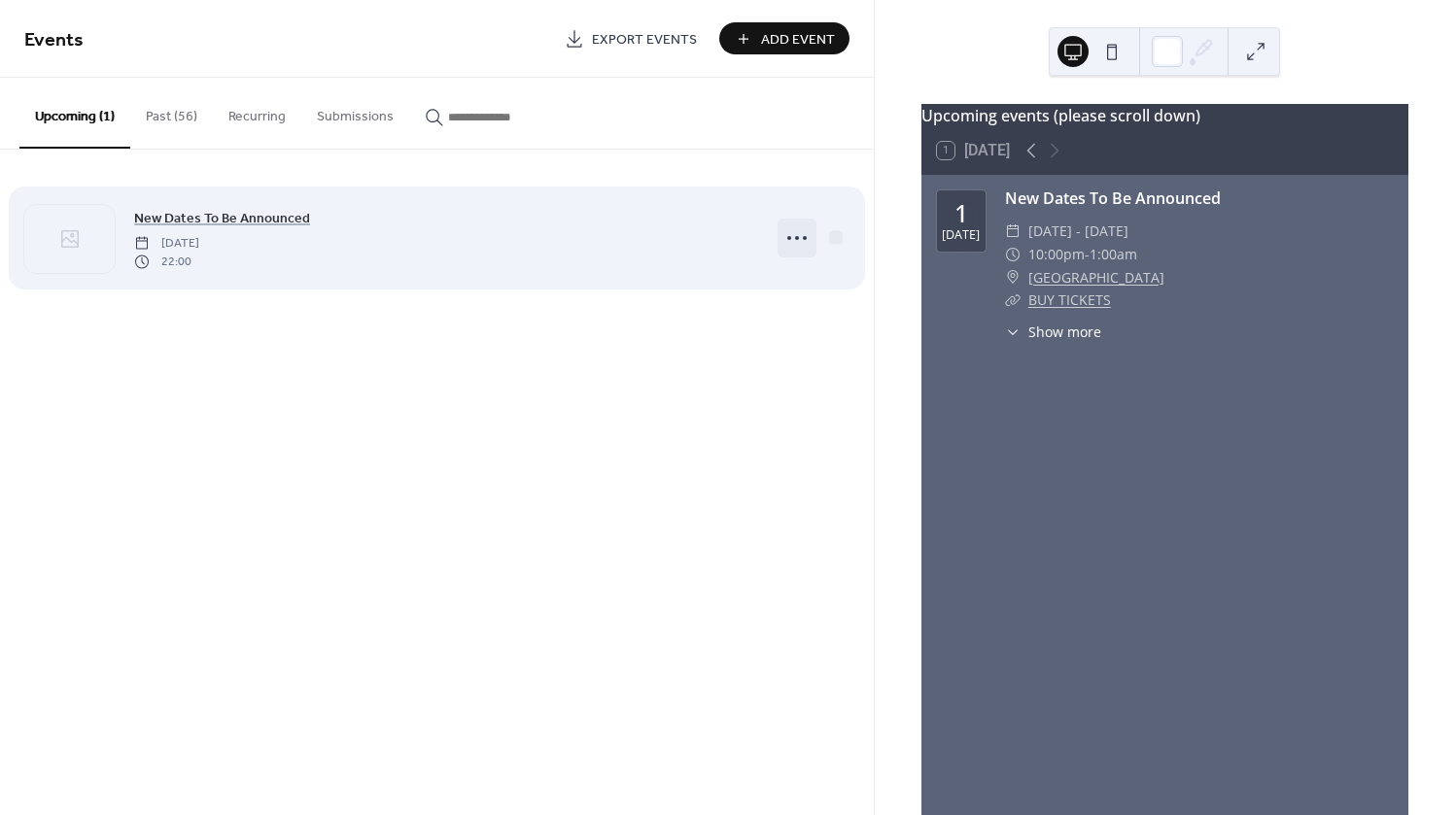 click 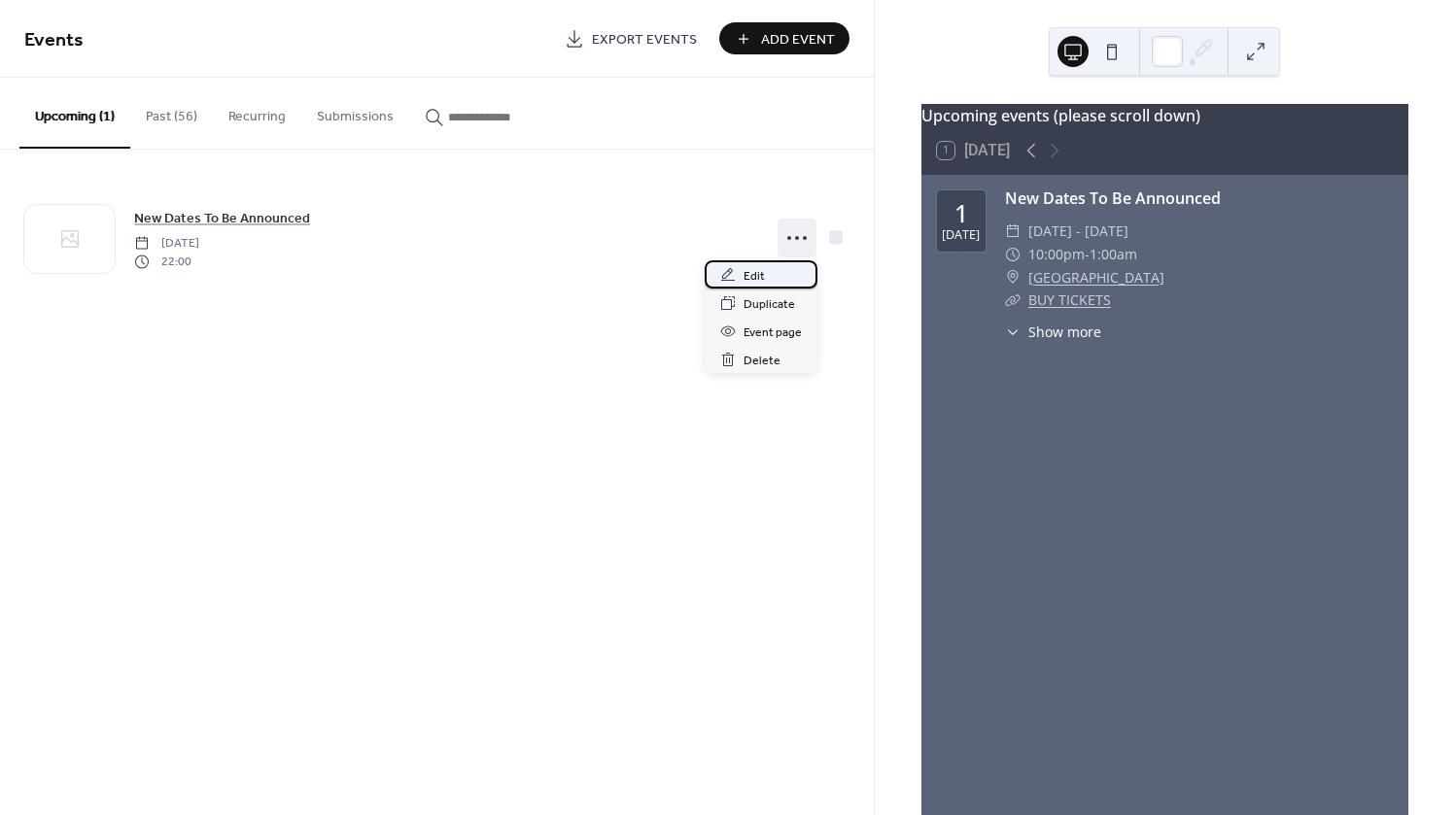 click on "Edit" at bounding box center (761, 274) 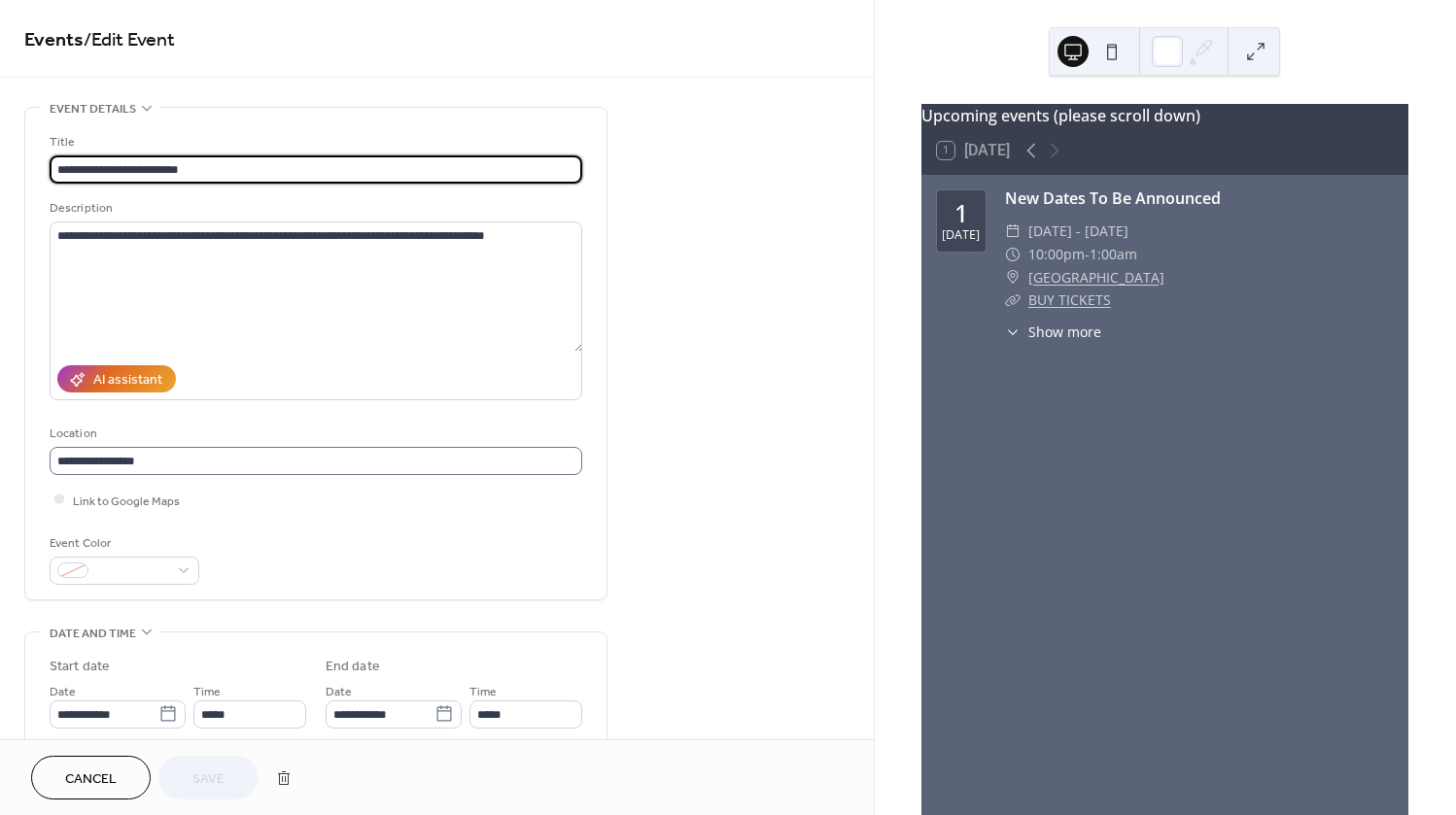 scroll, scrollTop: 0, scrollLeft: 0, axis: both 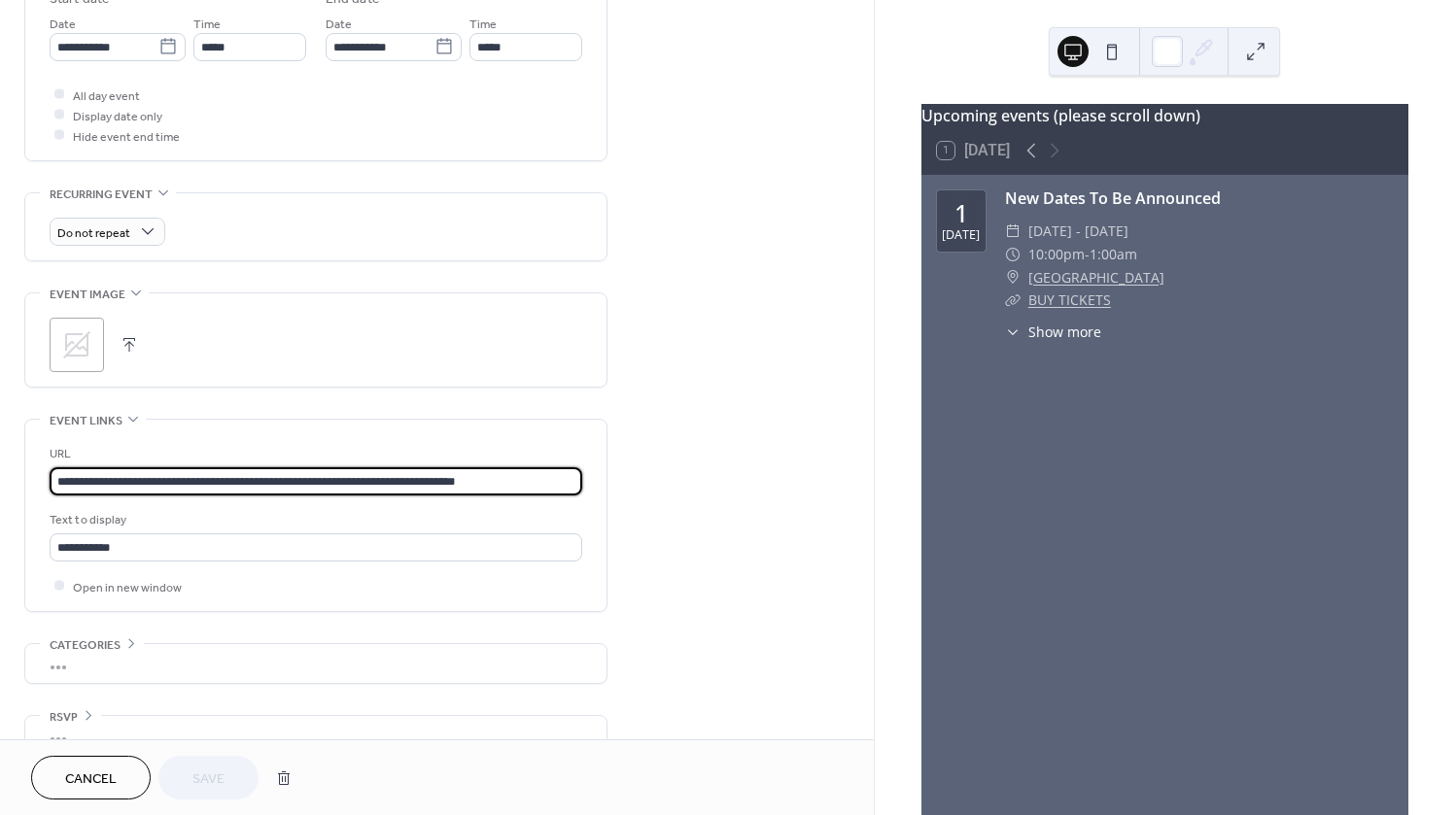 click on "**********" at bounding box center [316, 481] 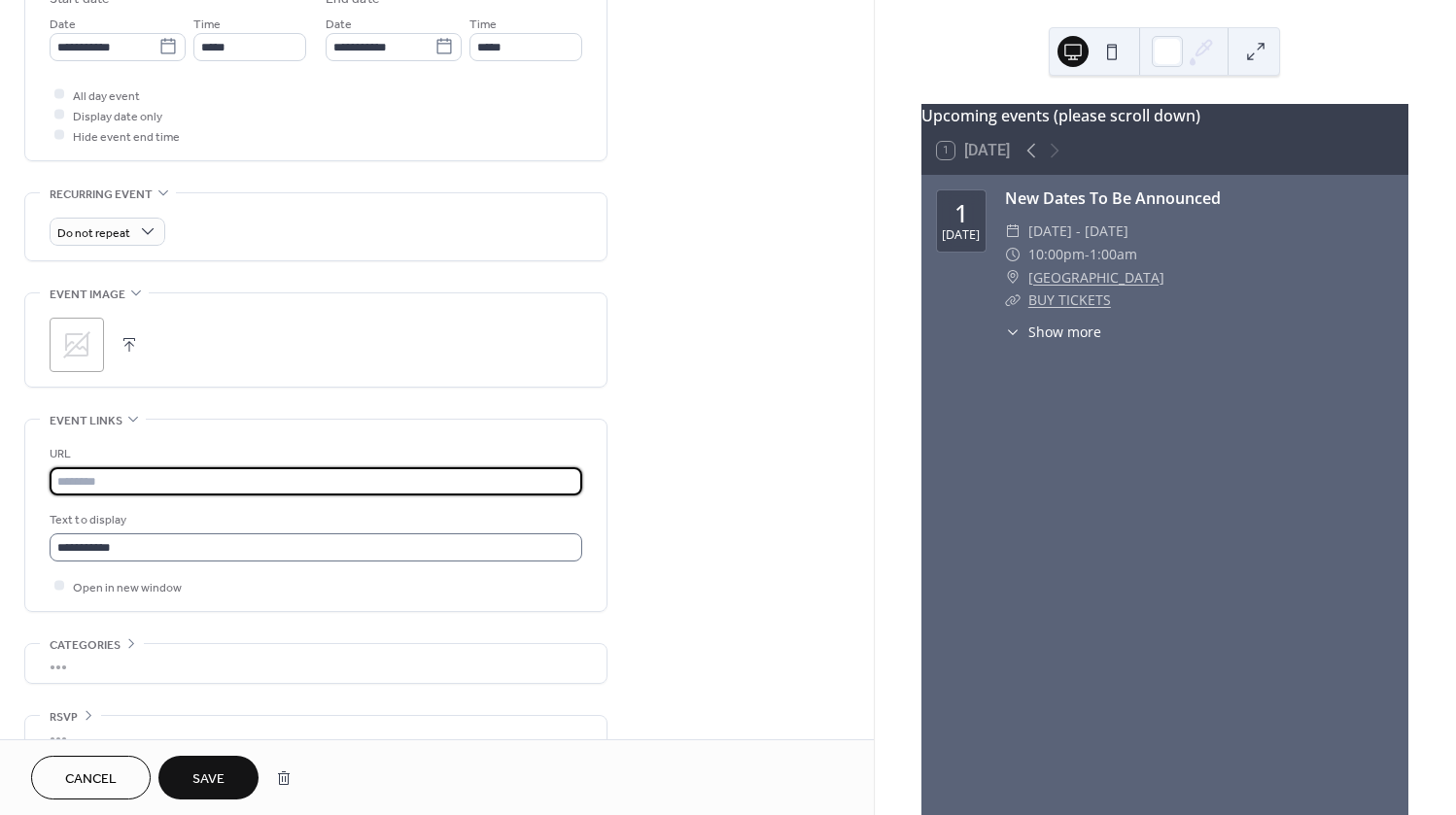 type 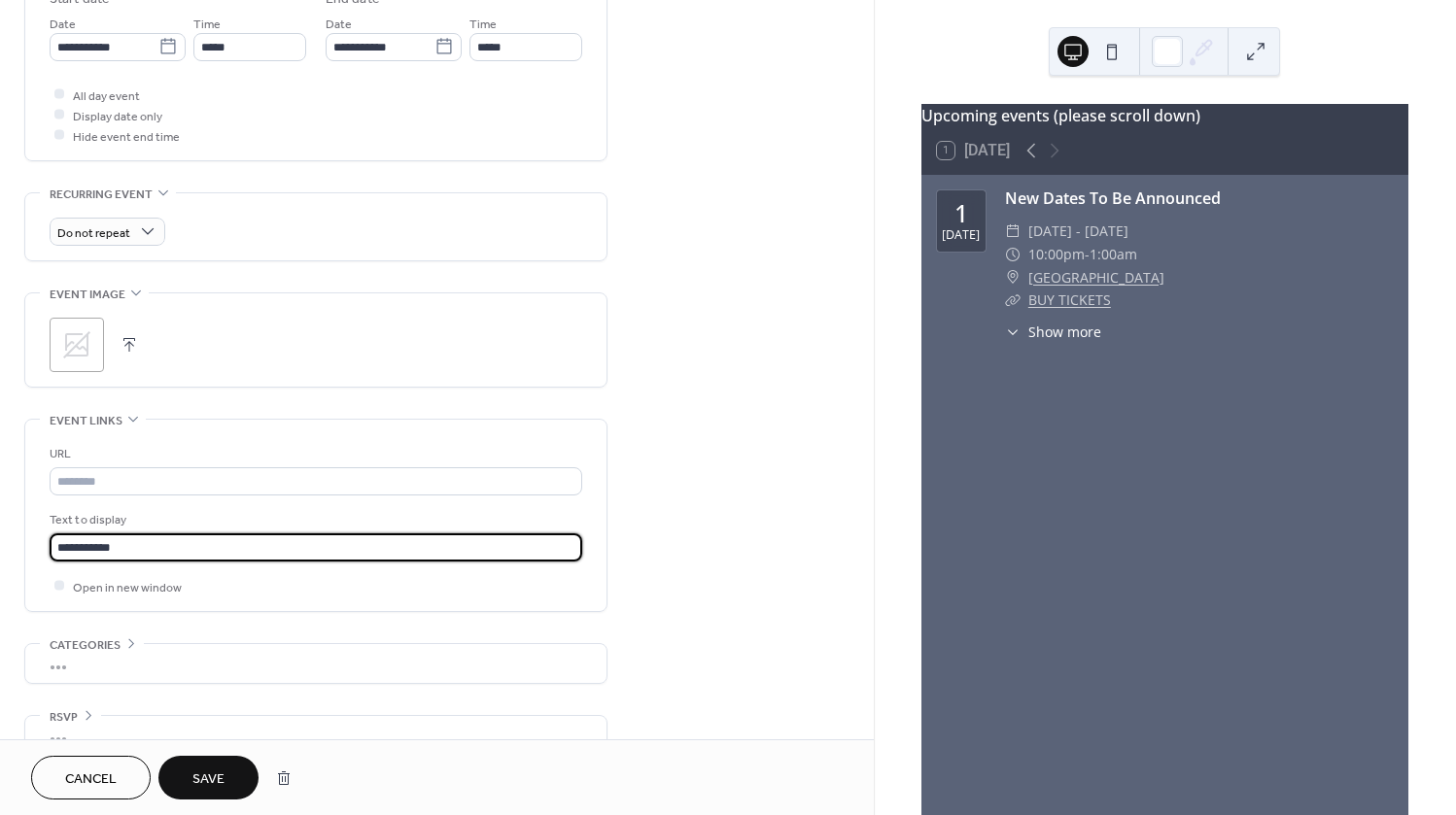 click on "**********" at bounding box center [316, 547] 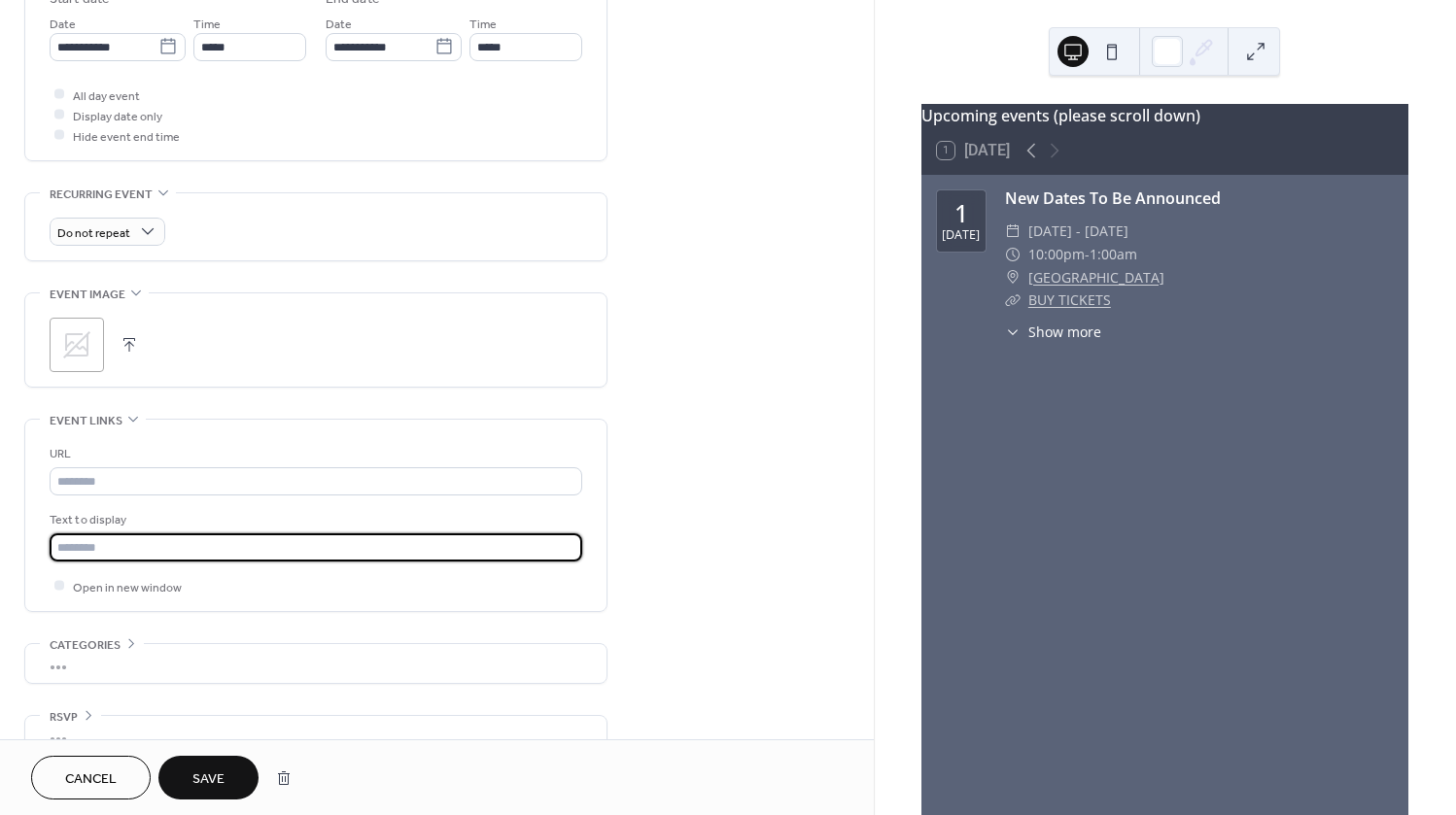 type 